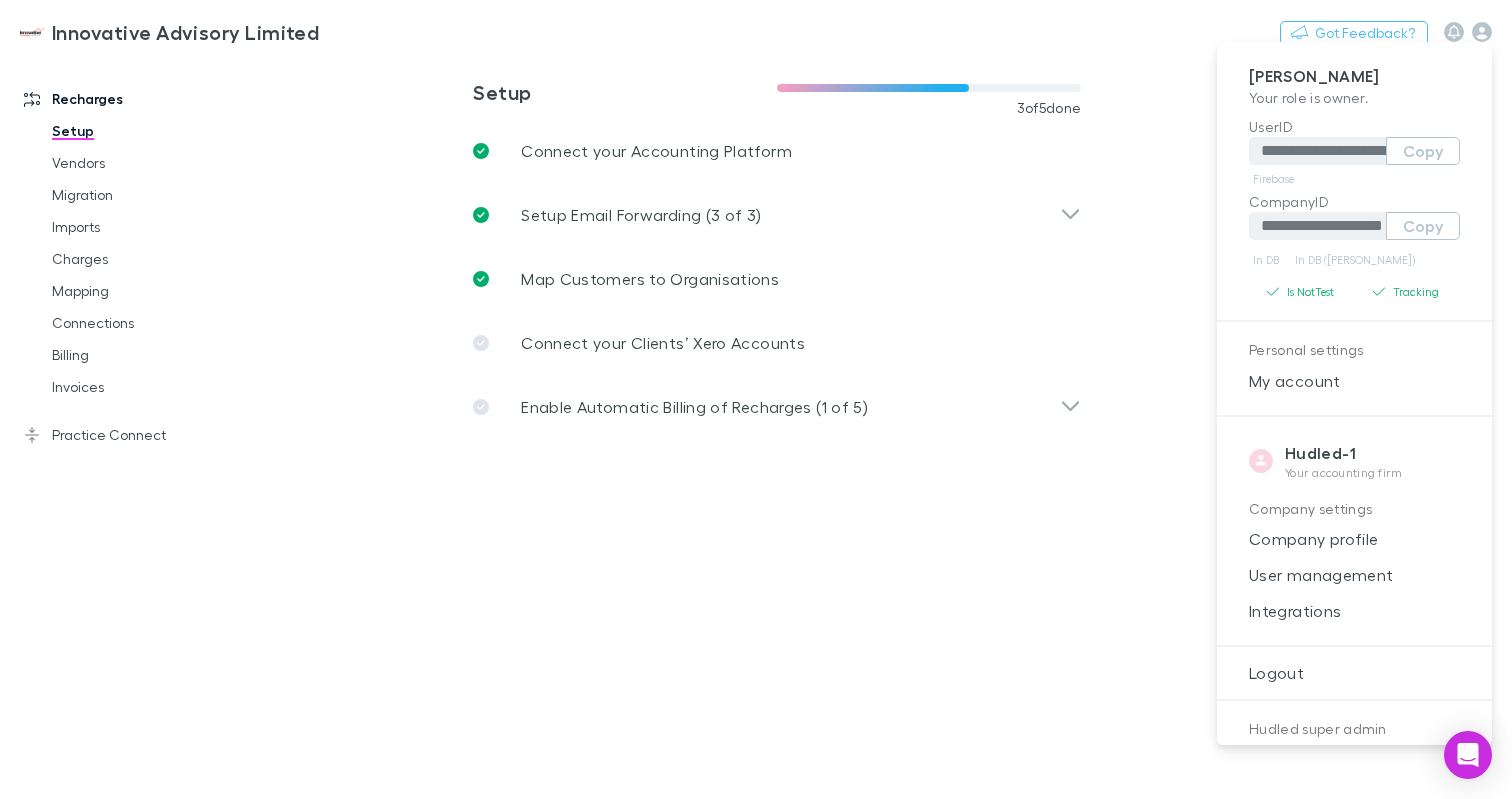 click at bounding box center [756, 399] 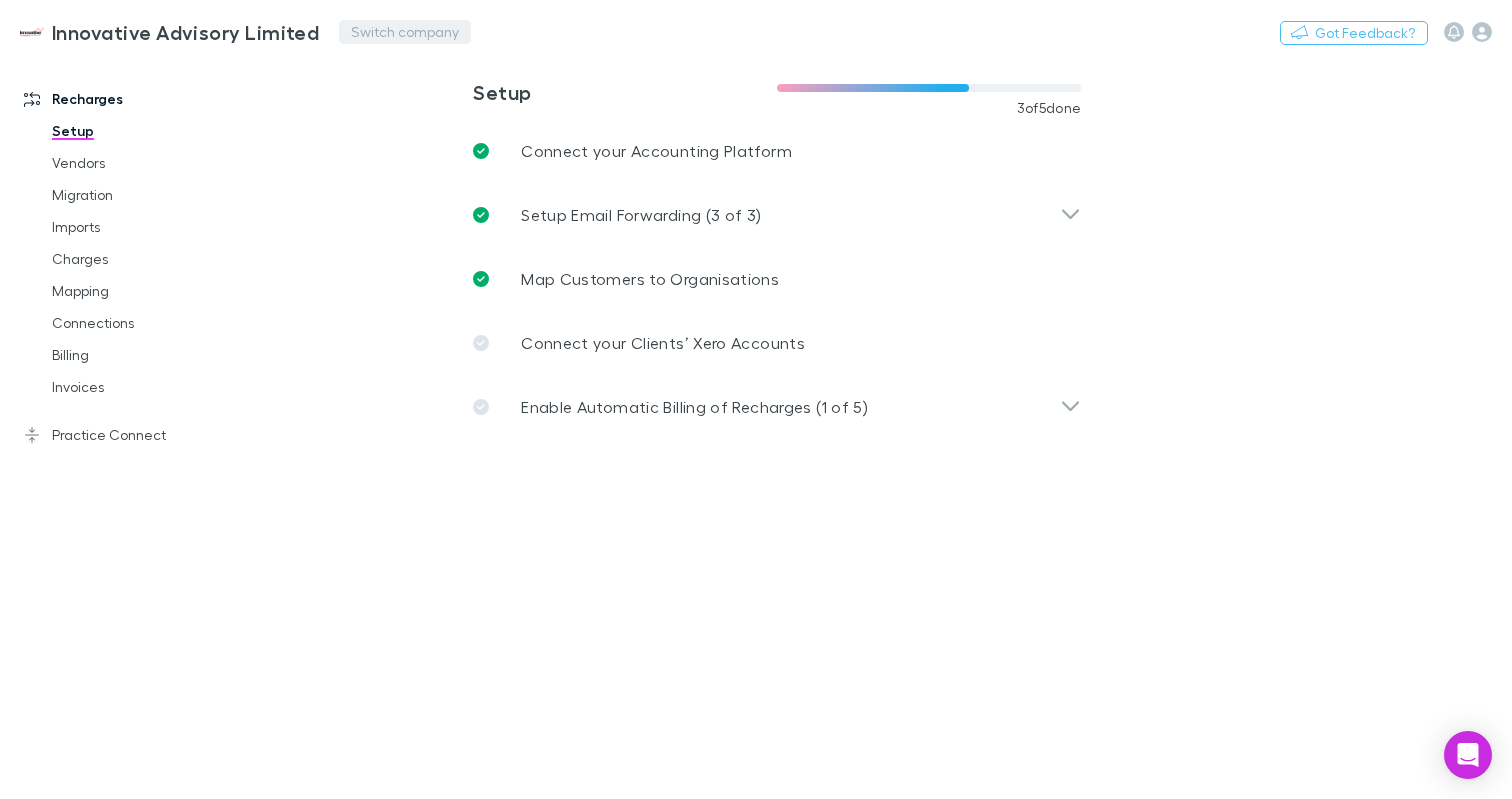 click on "Switch company" at bounding box center [405, 32] 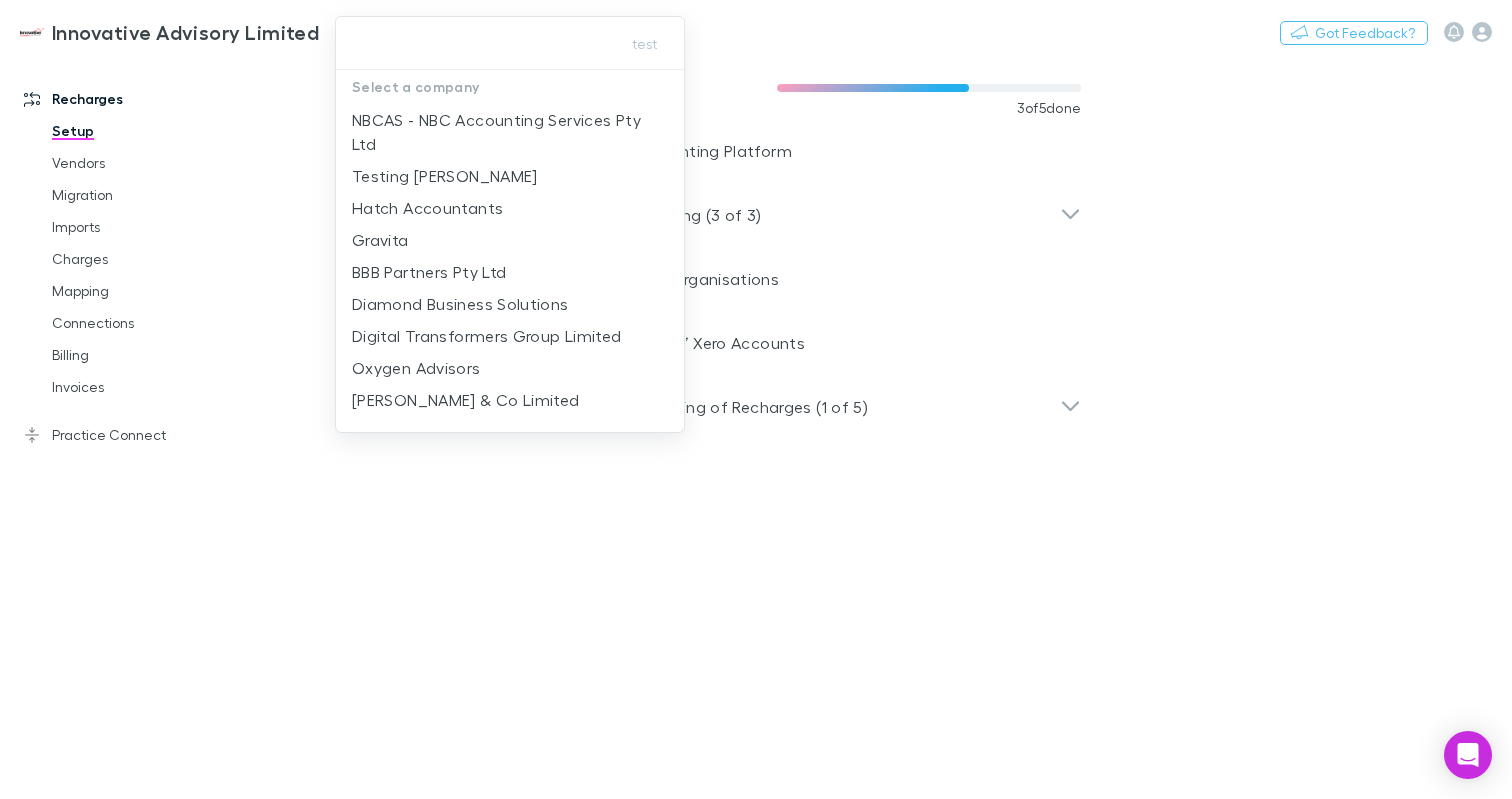 type on "**********" 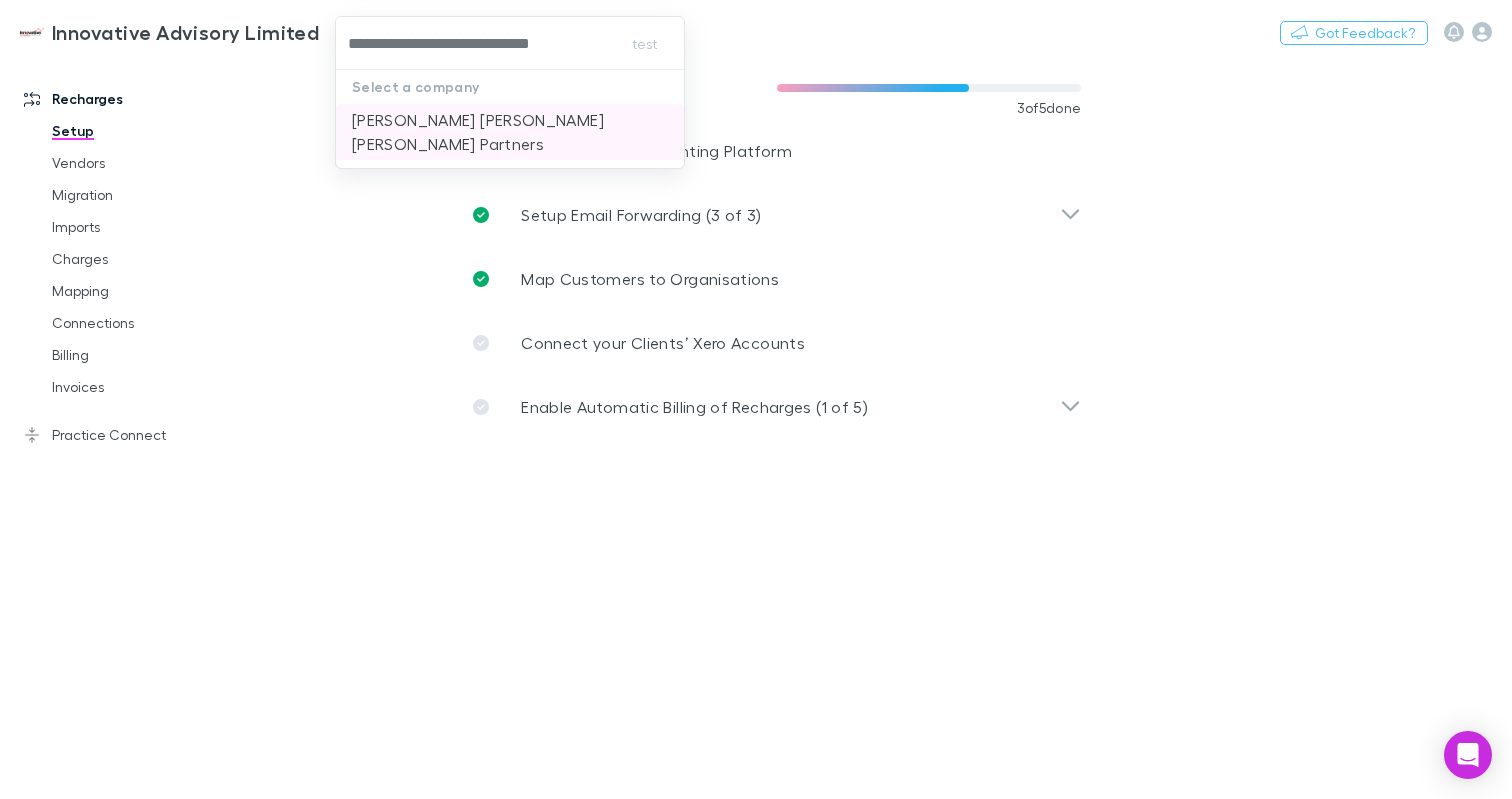 click on "[PERSON_NAME] [PERSON_NAME] [PERSON_NAME] Partners" at bounding box center [510, 132] 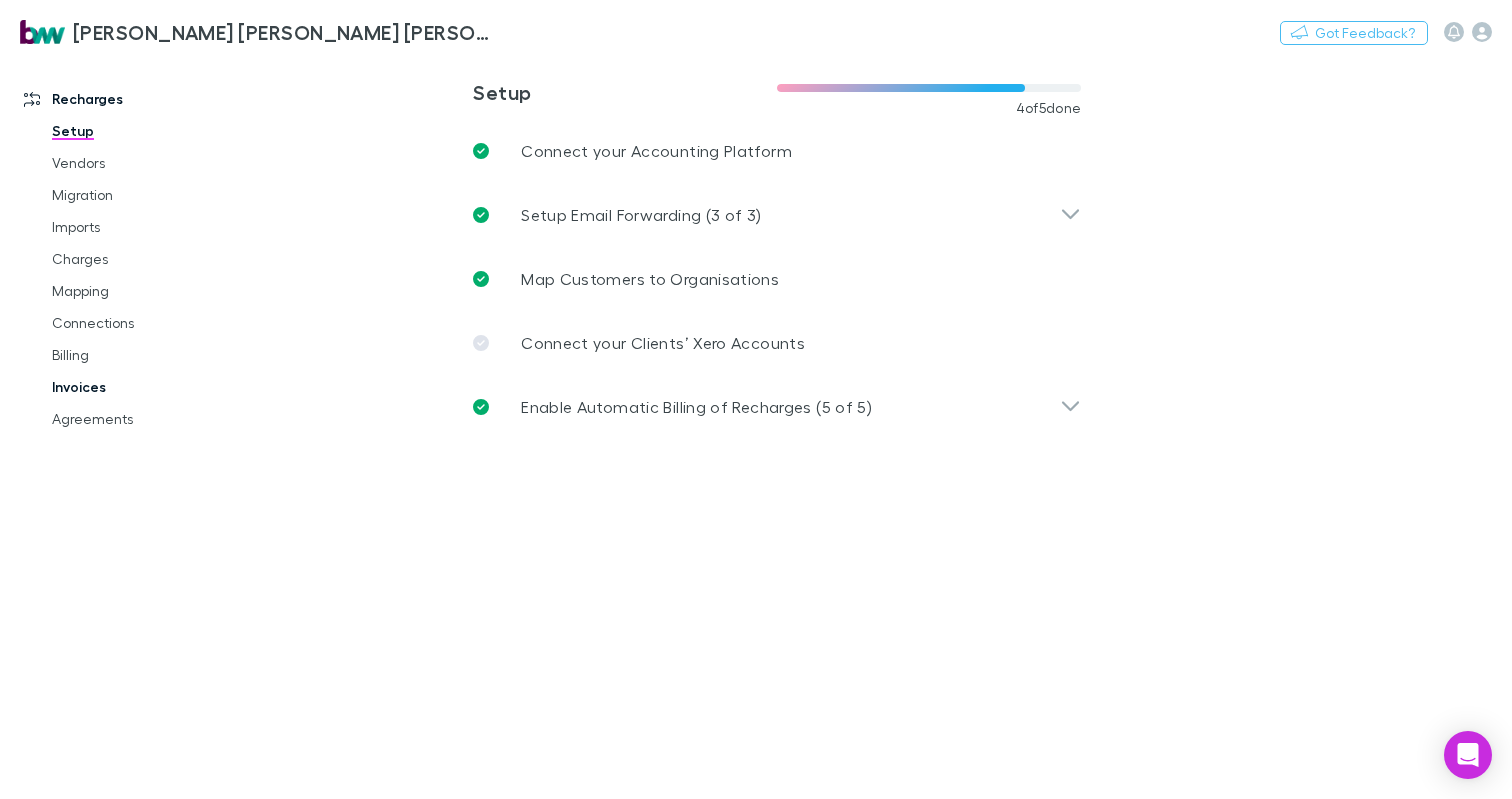 click on "Invoices" at bounding box center (139, 387) 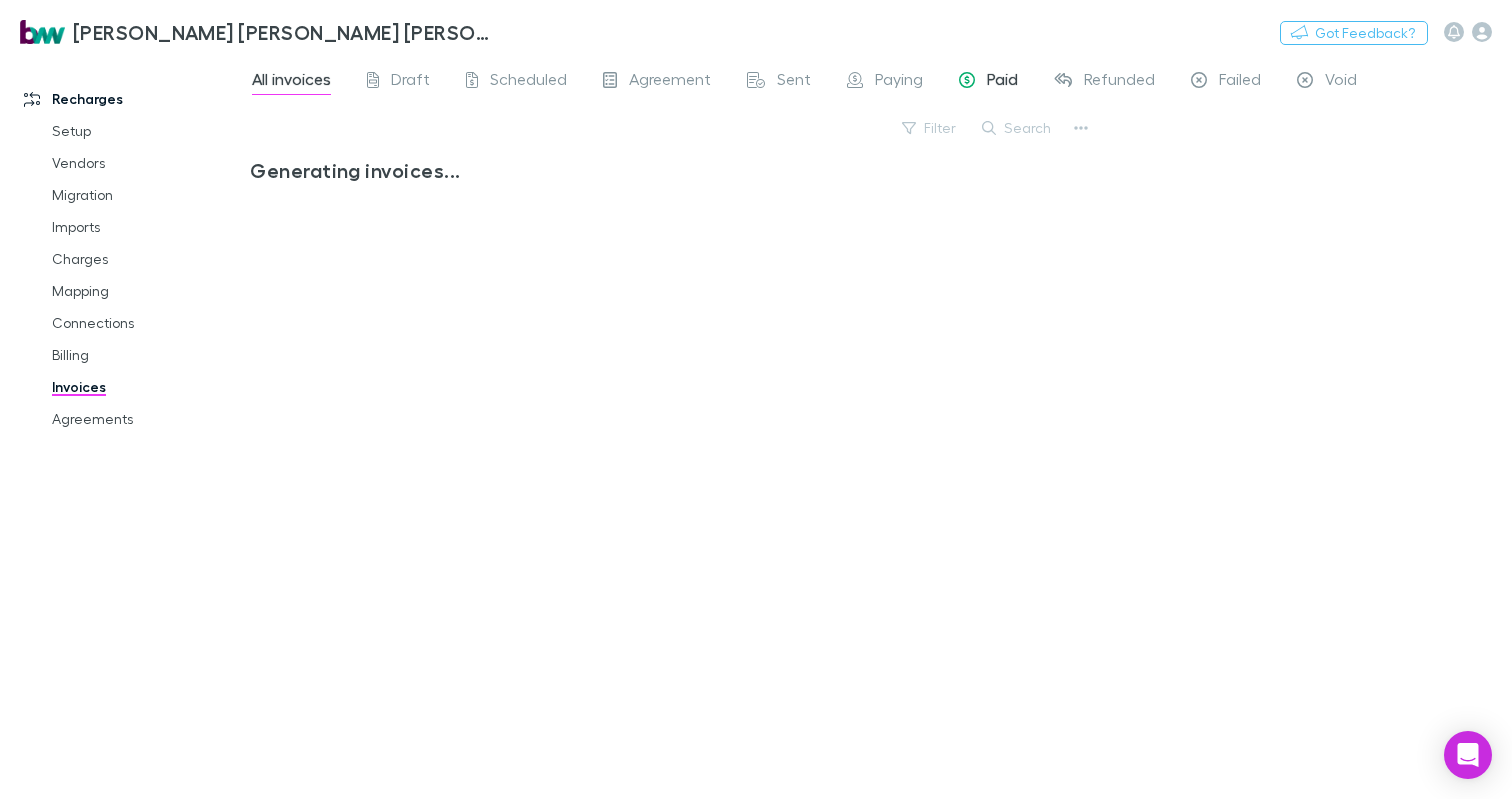 click on "Paid" at bounding box center (1002, 82) 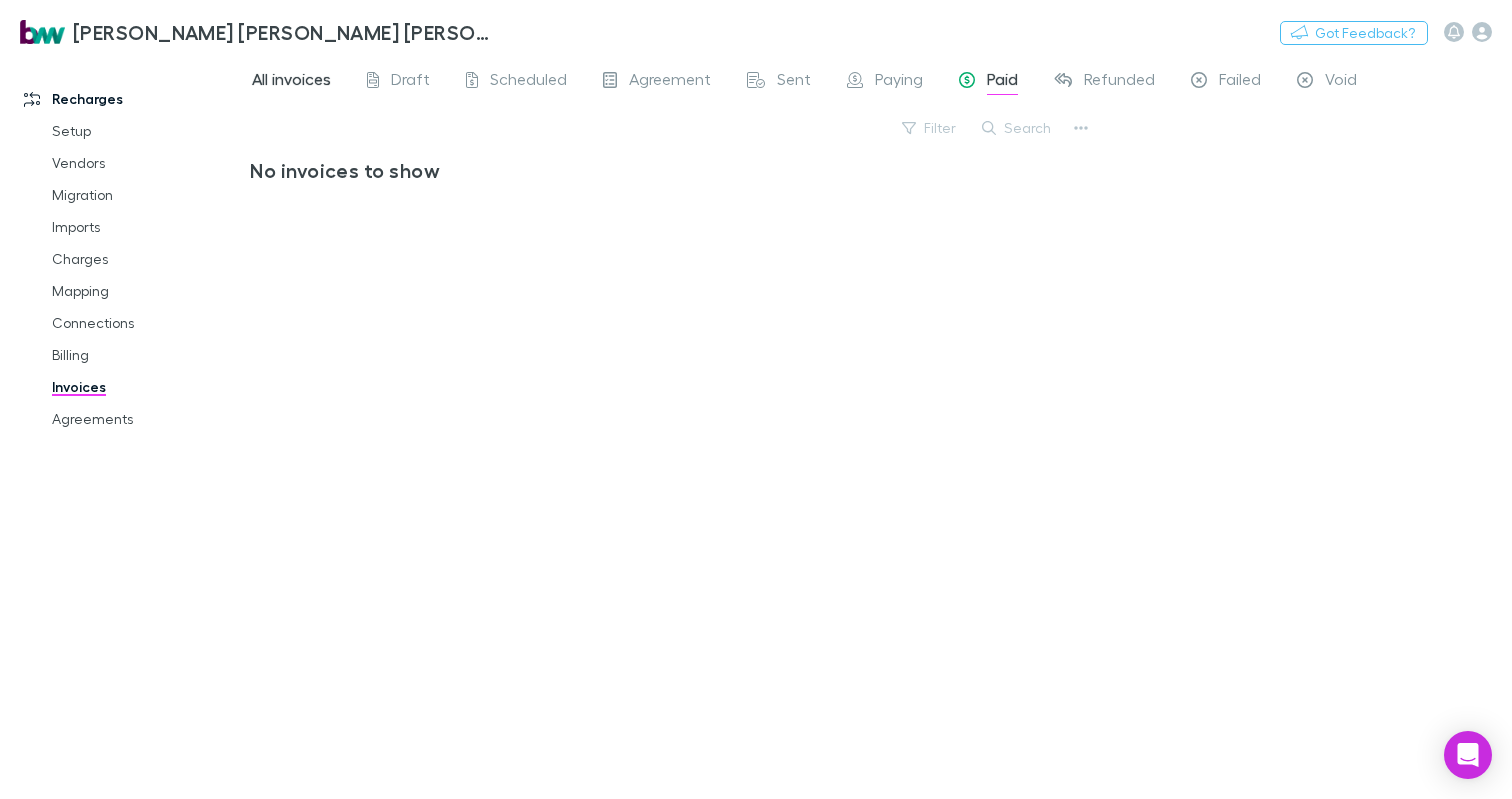click on "All invoices" at bounding box center [291, 82] 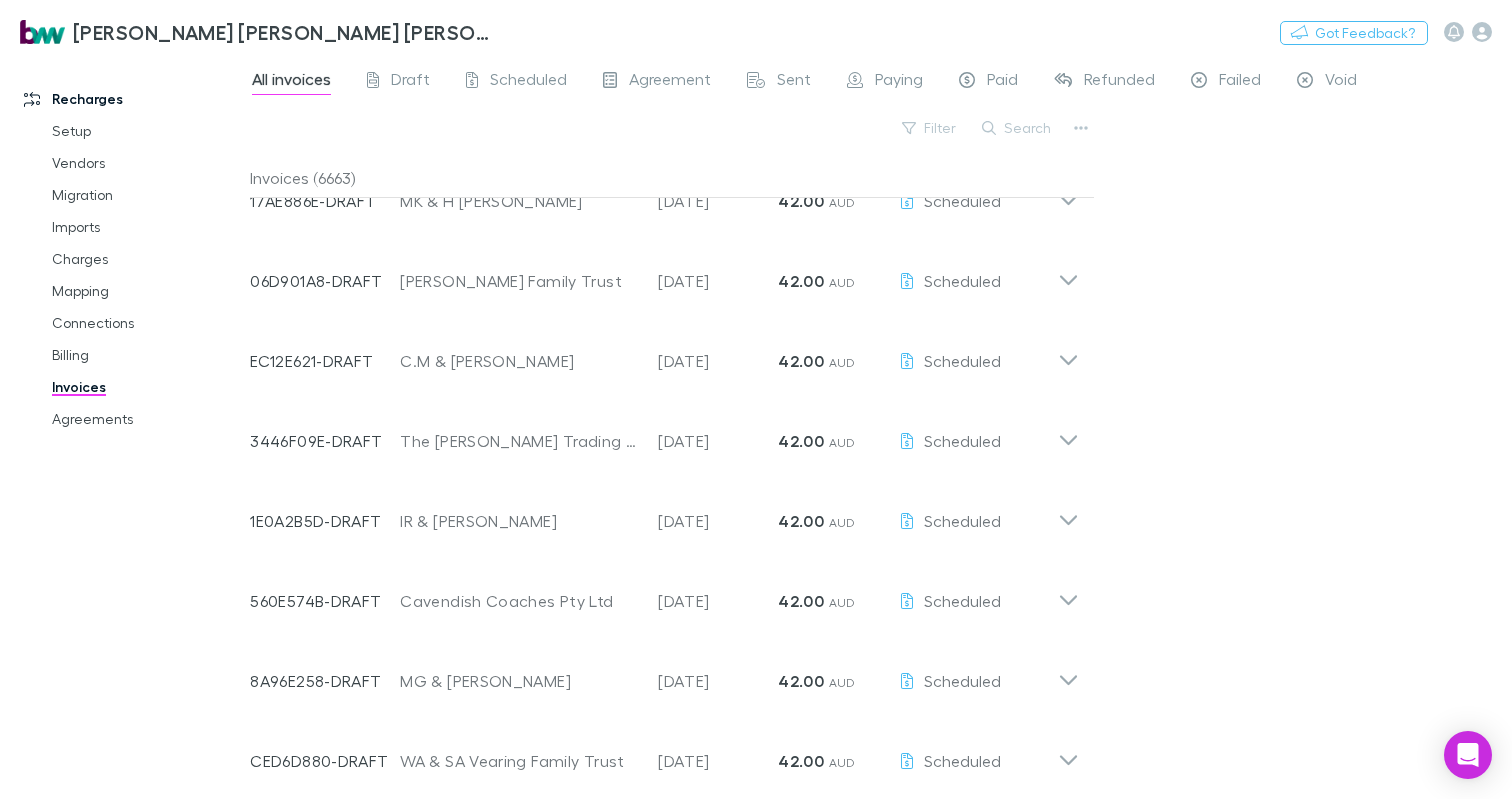 scroll, scrollTop: 0, scrollLeft: 0, axis: both 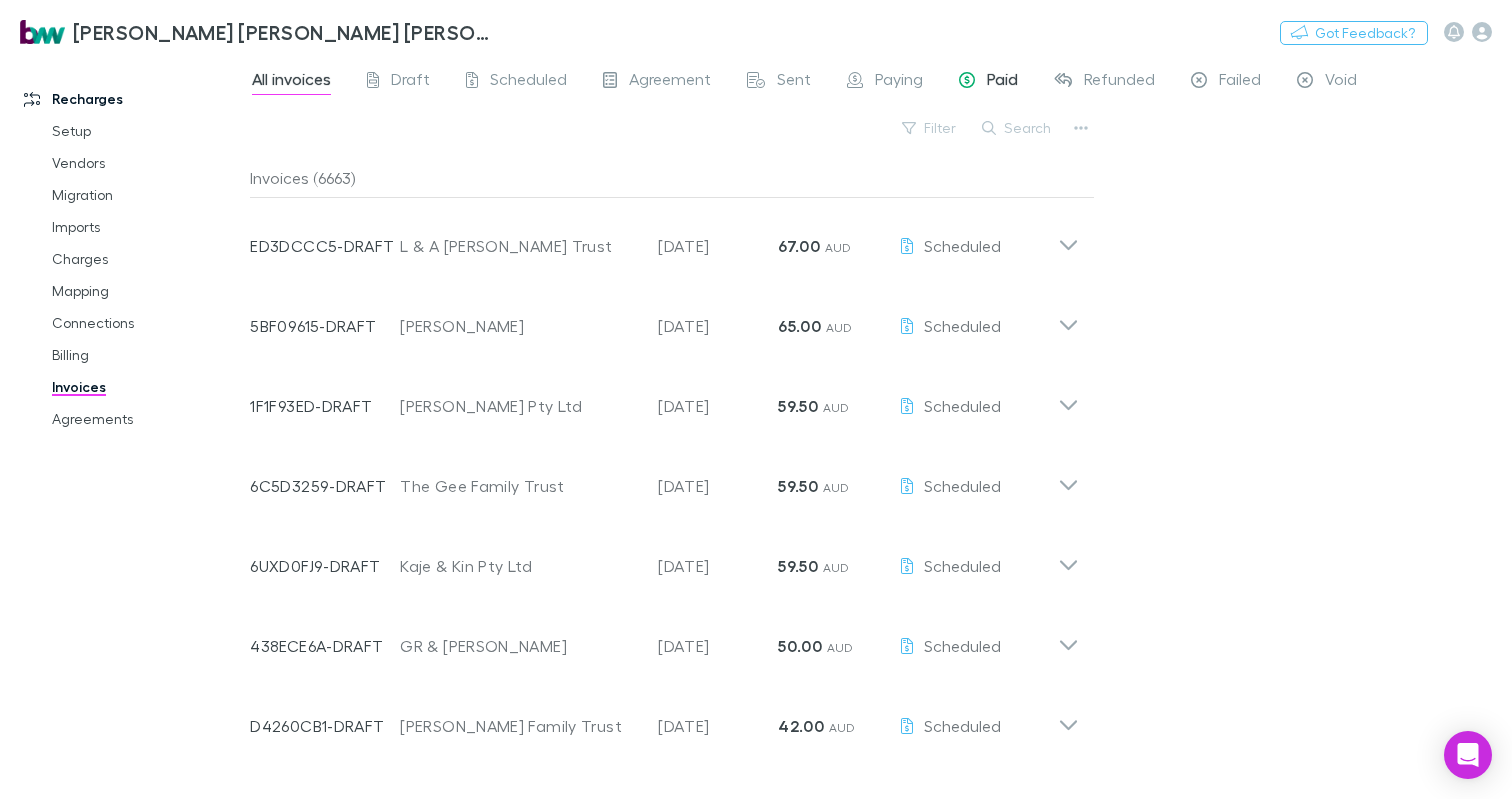 click on "Paid" at bounding box center (988, 82) 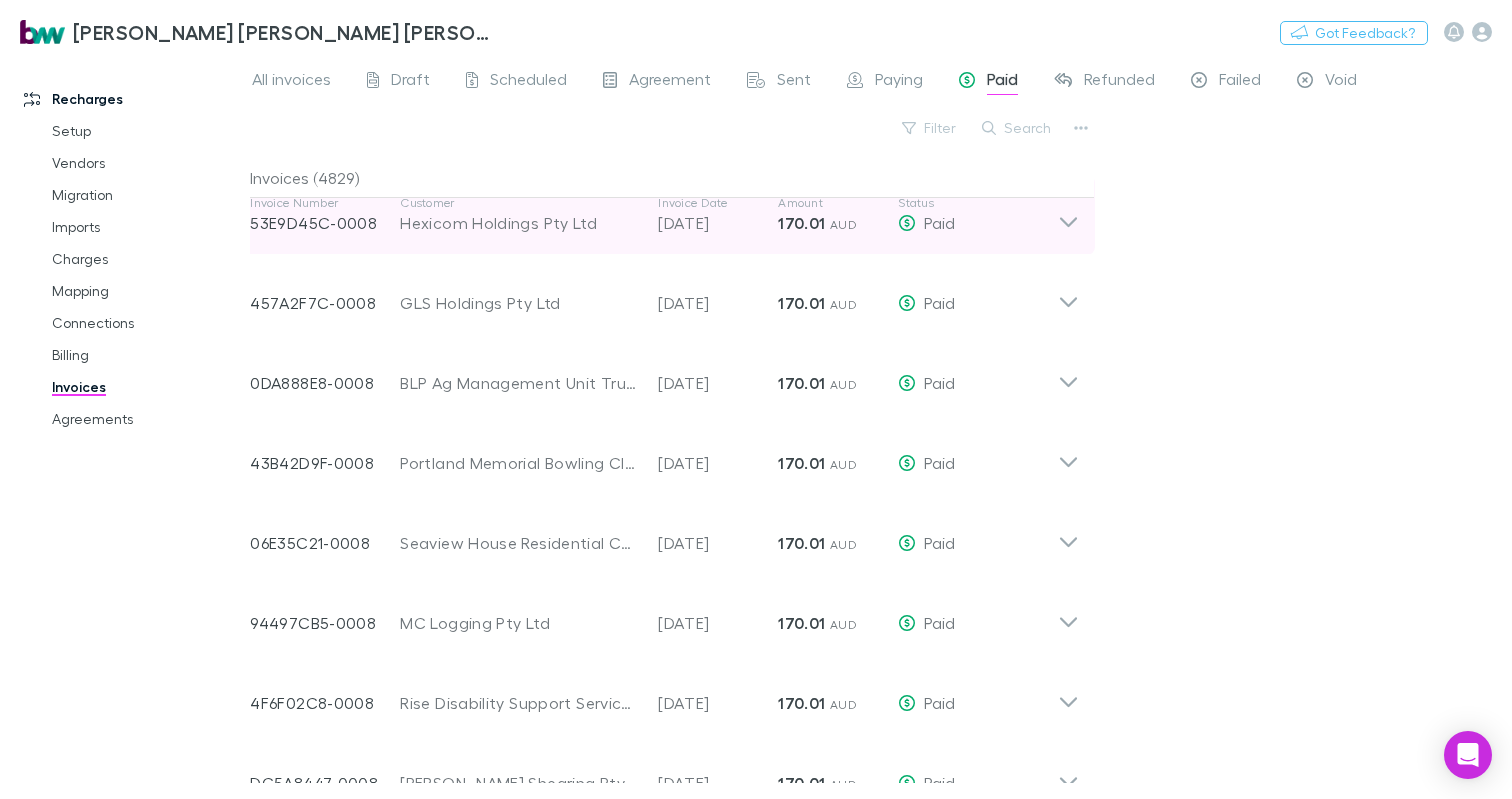 scroll, scrollTop: 0, scrollLeft: 0, axis: both 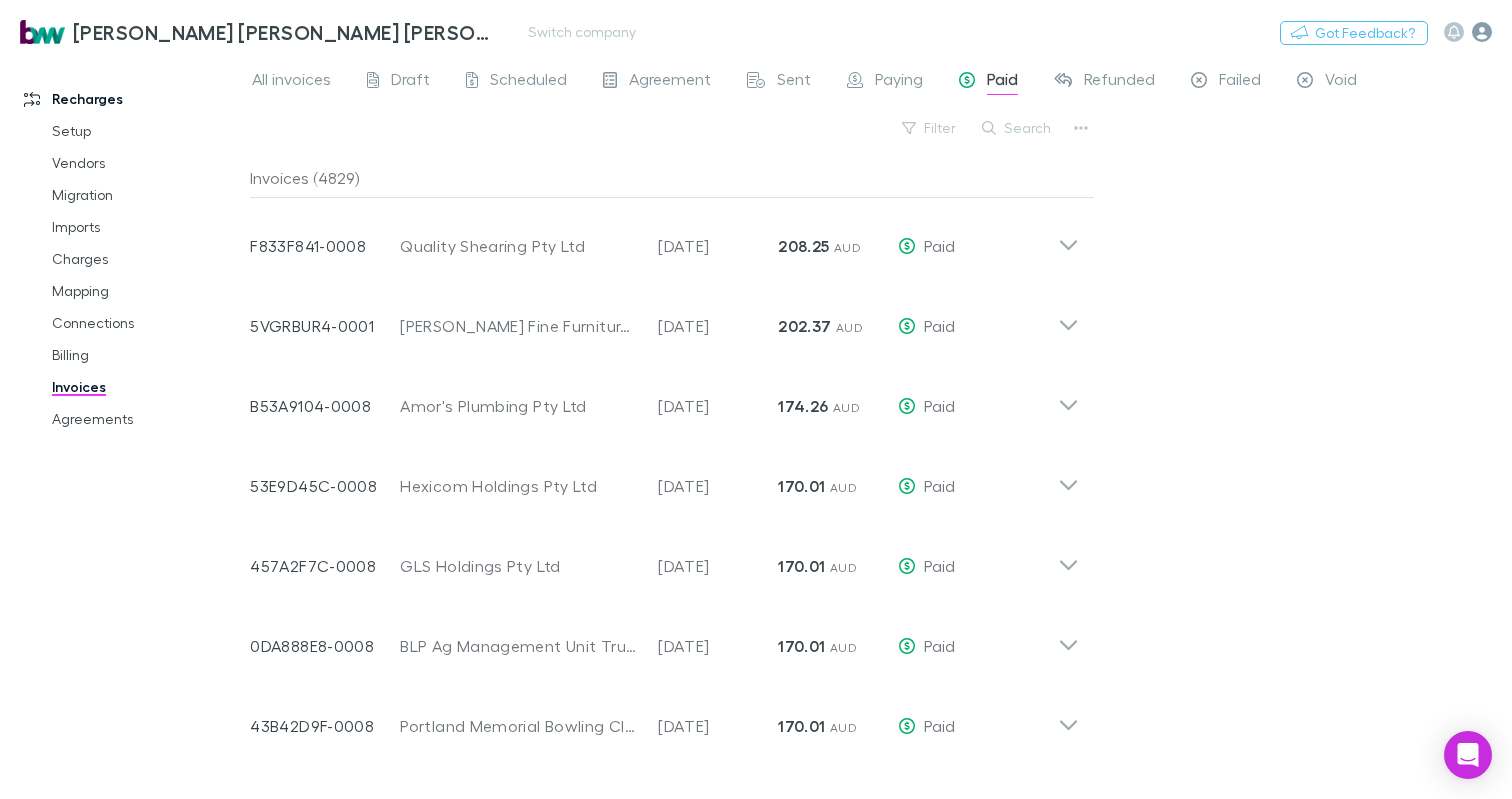 click 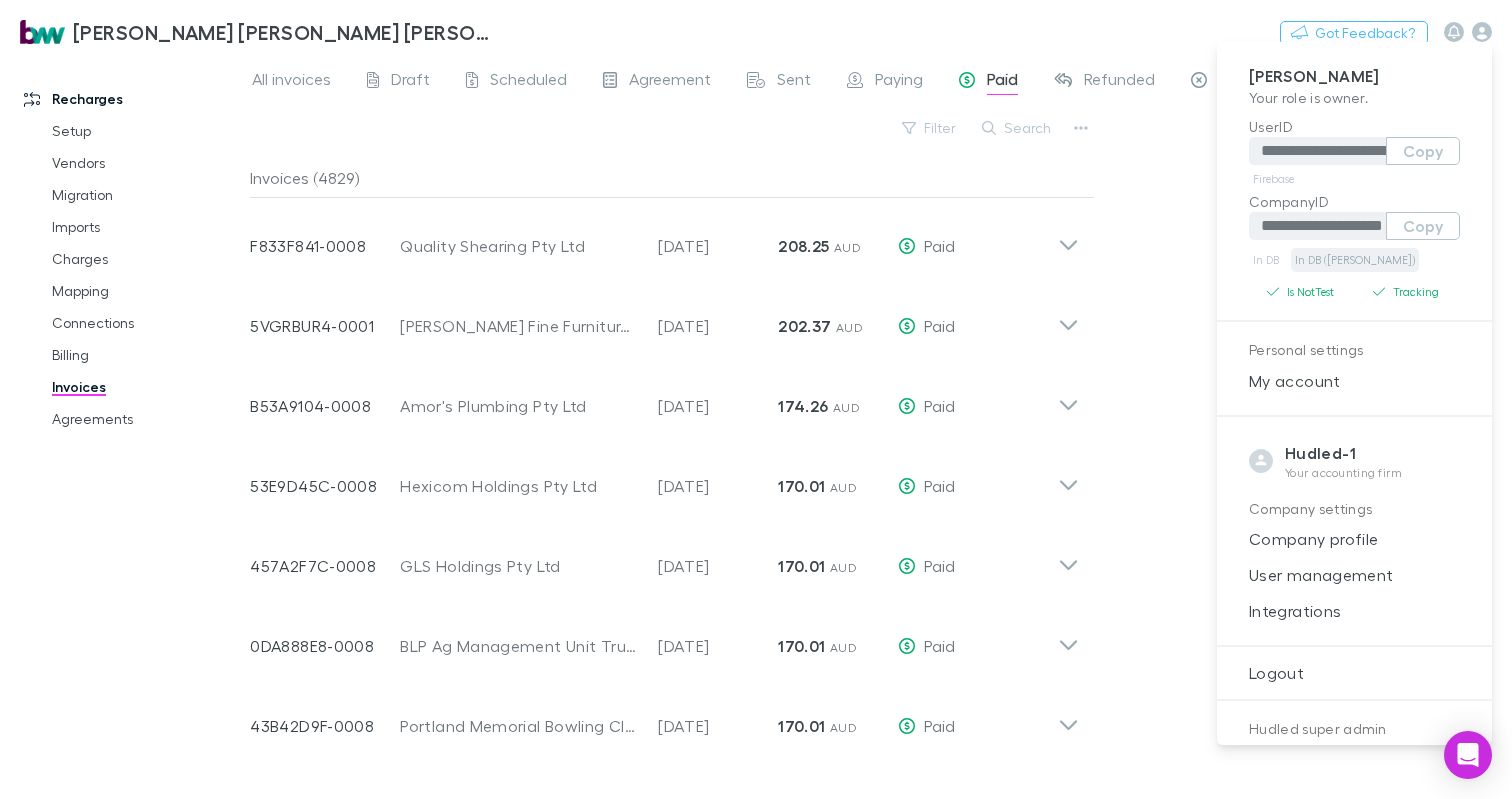 click on "In DB ([PERSON_NAME])" at bounding box center [1355, 260] 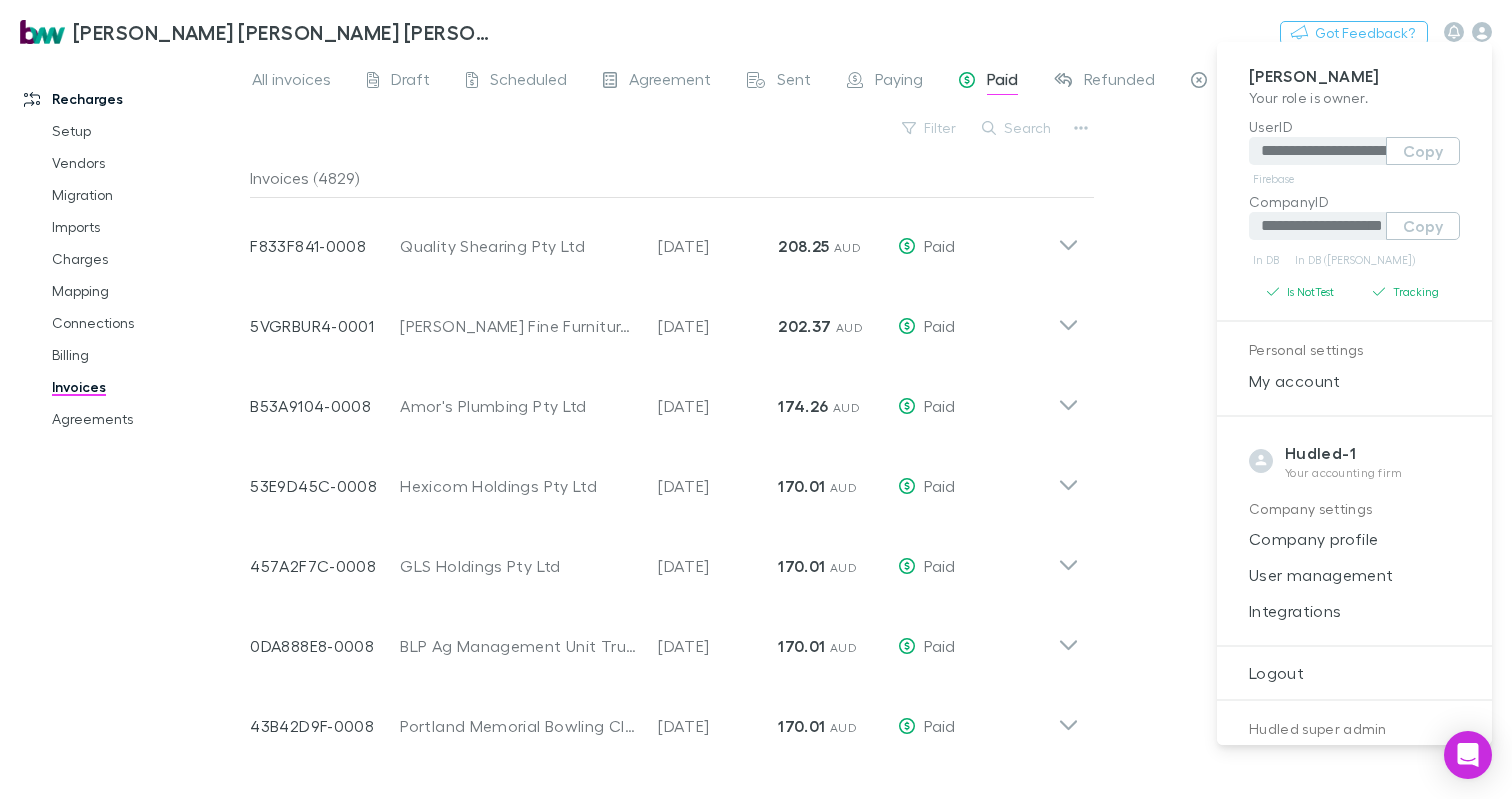 click at bounding box center (756, 399) 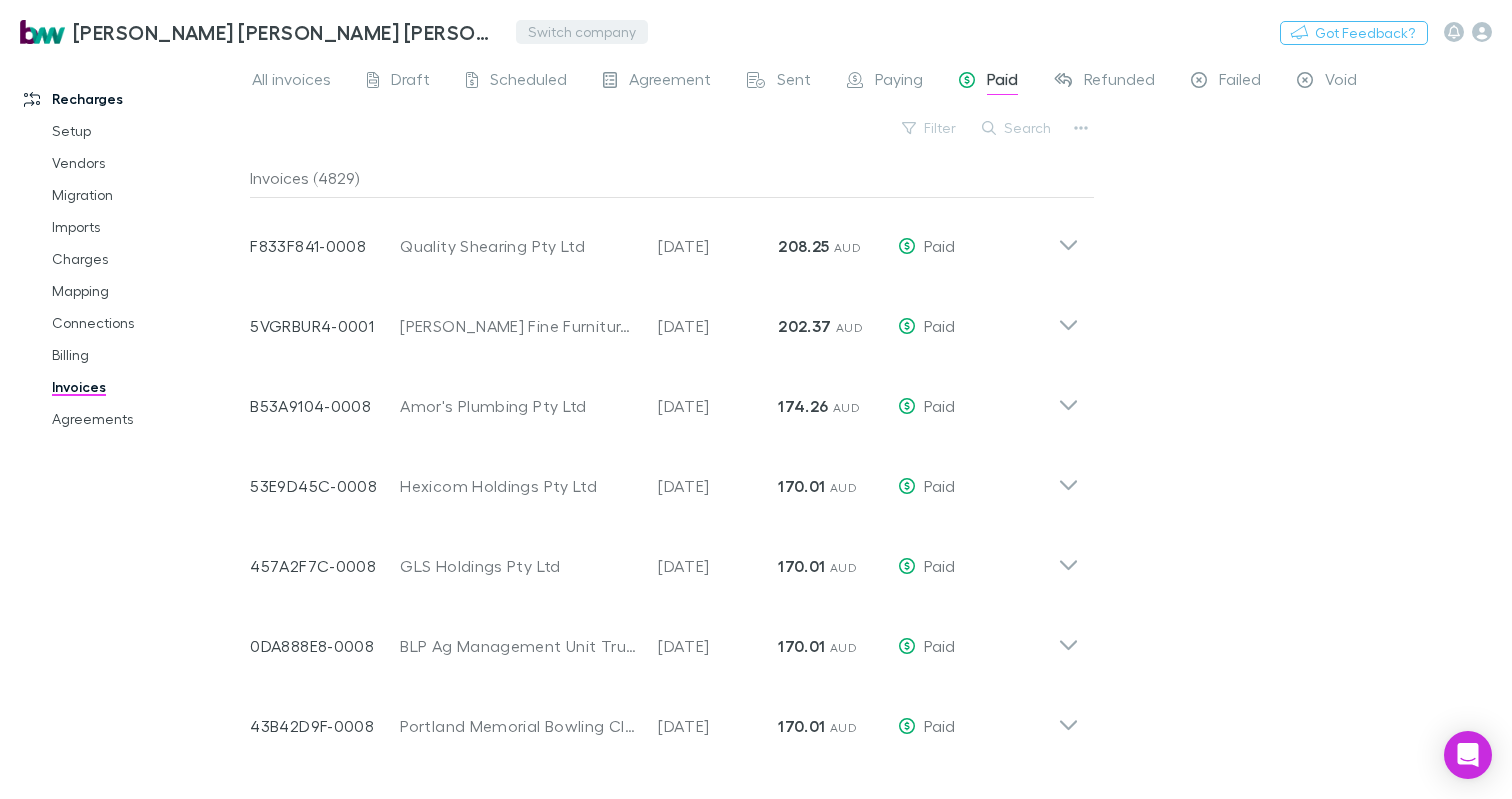 click on "Switch company" at bounding box center (582, 32) 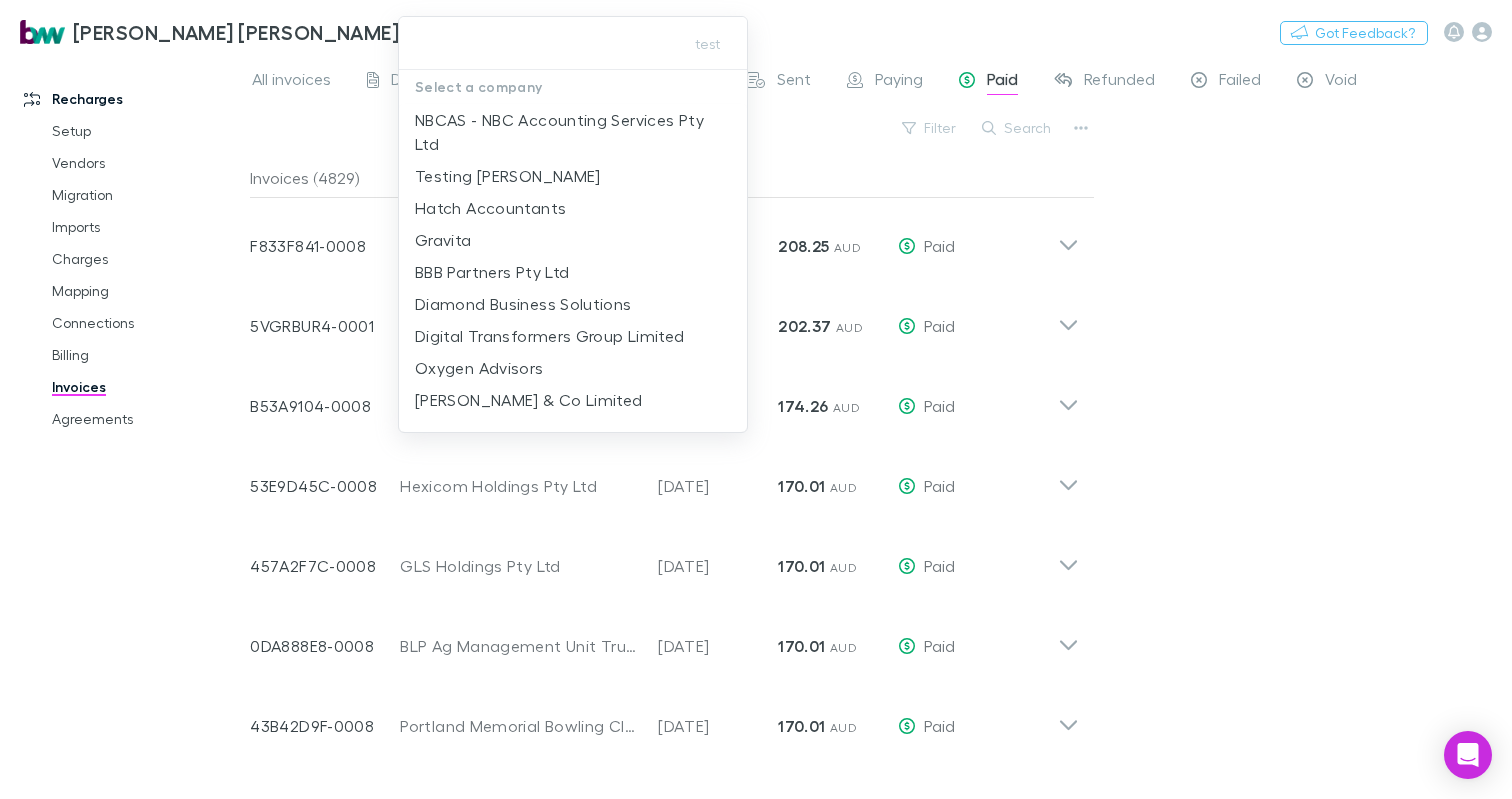 type on "**********" 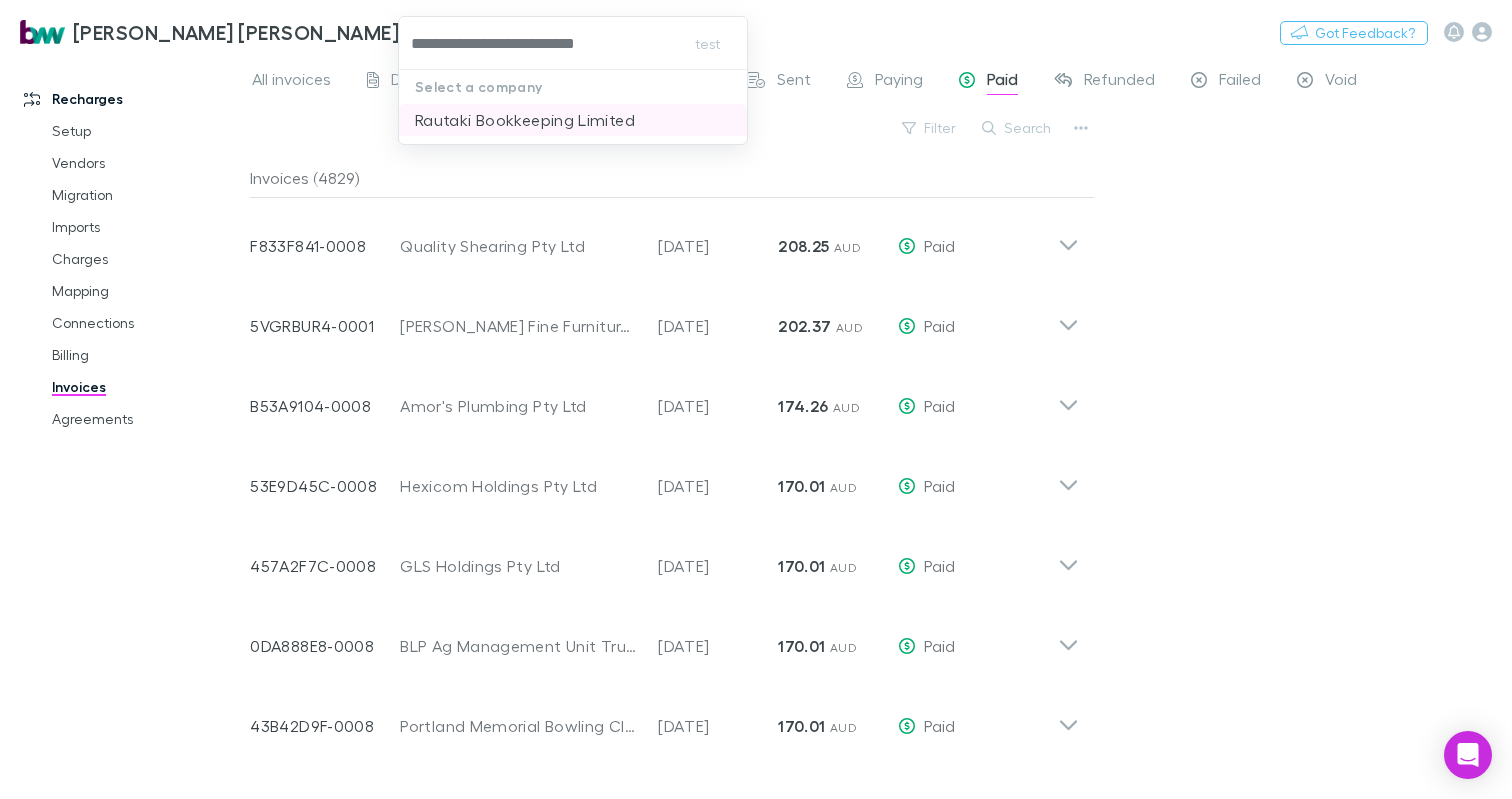 type 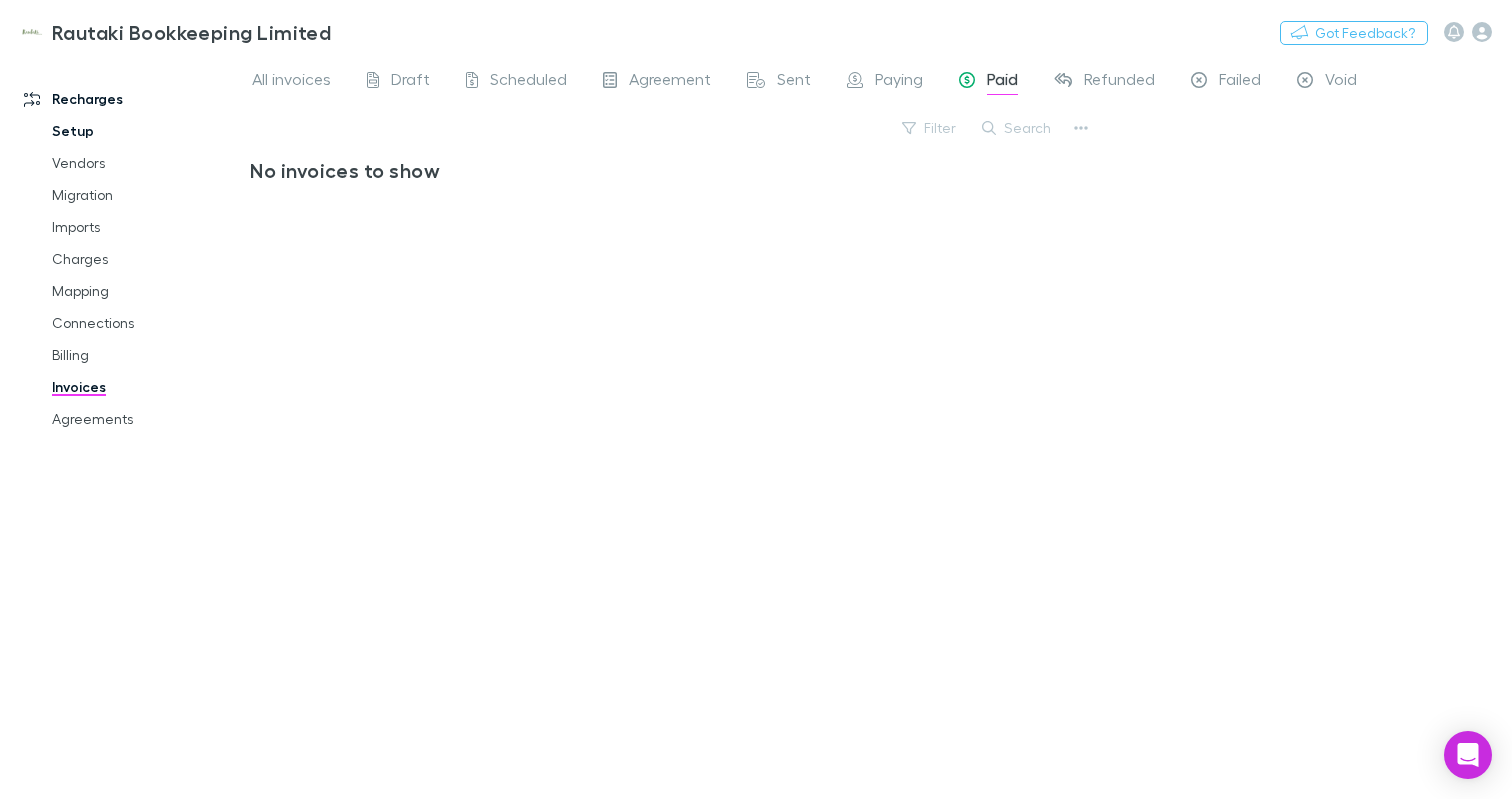 click on "Setup" at bounding box center (139, 131) 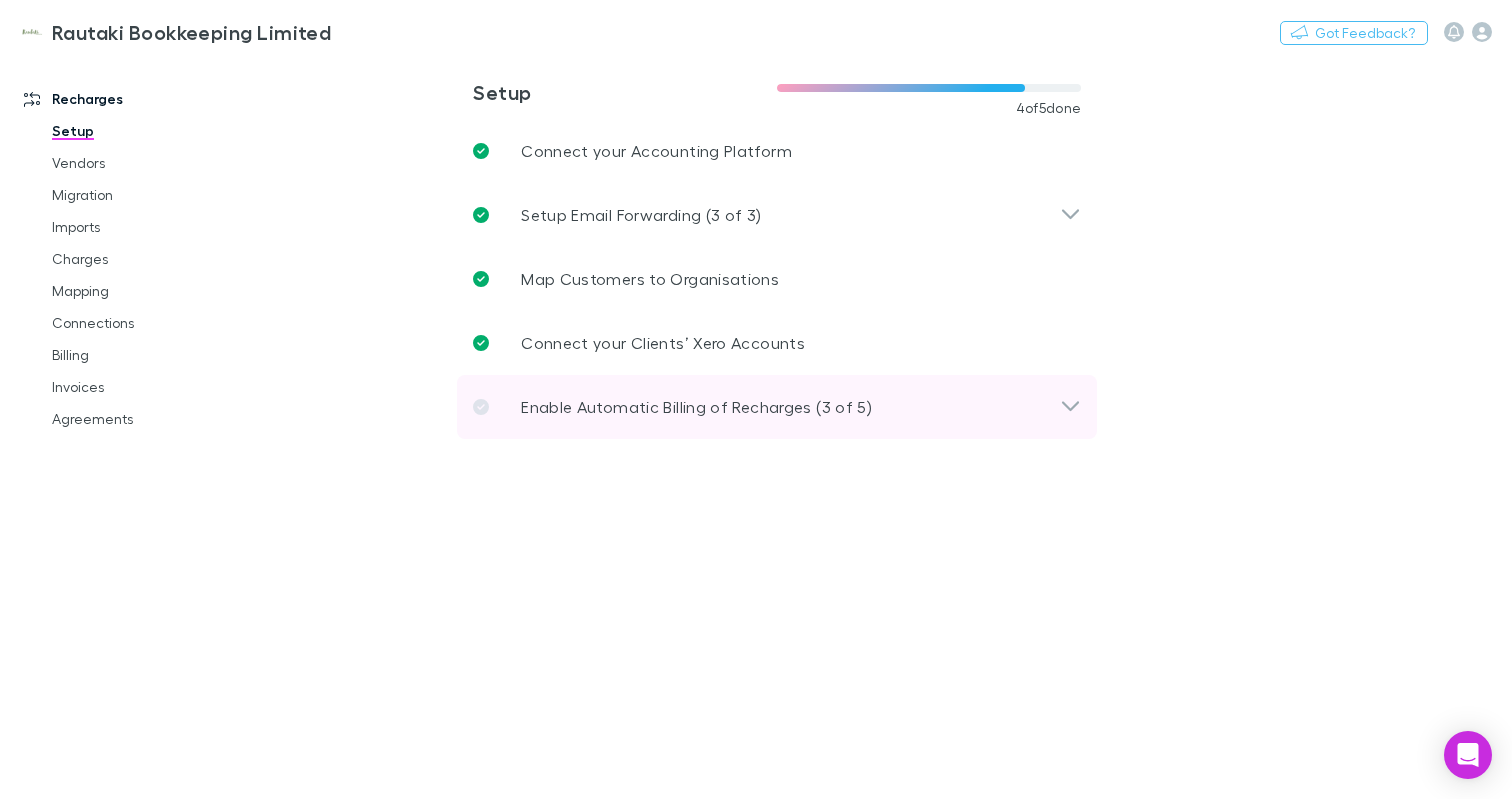 click on "Enable Automatic Billing of Recharges    (3 of 5)" at bounding box center (696, 407) 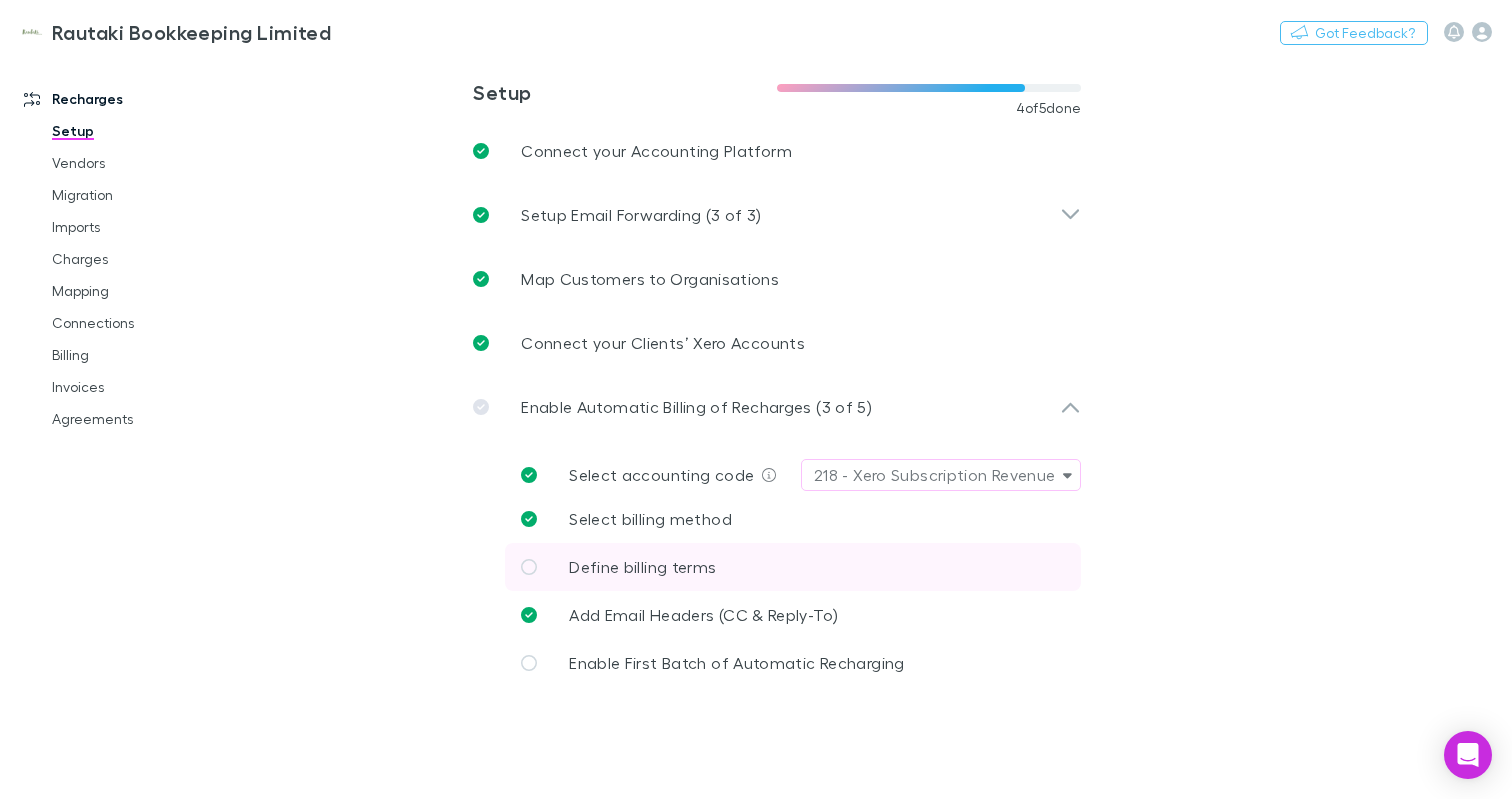 click on "Define billing terms" at bounding box center [793, 567] 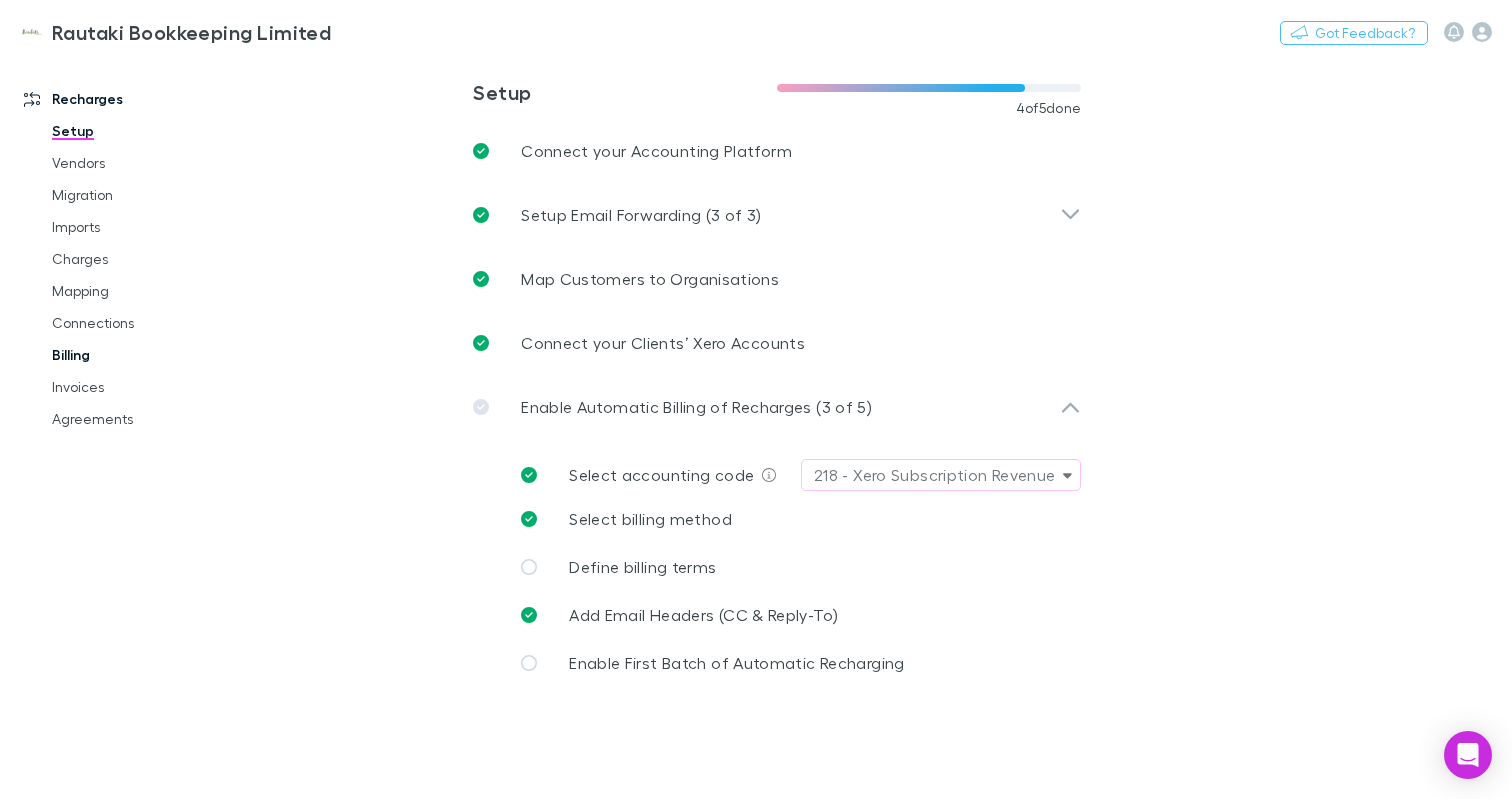 click on "Billing" at bounding box center (139, 355) 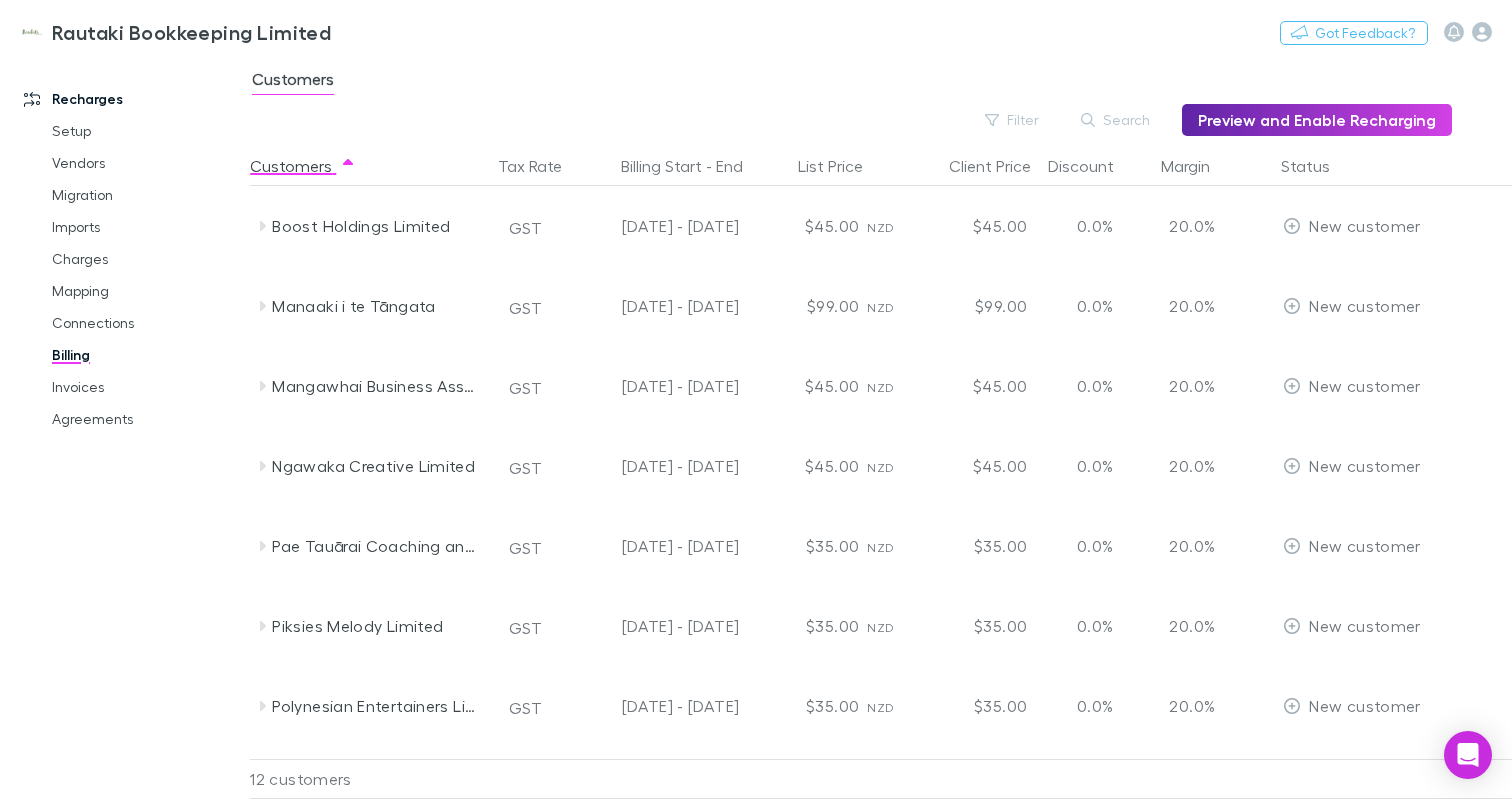click on "Recharges Setup Vendors Migration Imports Charges Mapping Connections Billing Invoices Agreements" at bounding box center [125, 415] 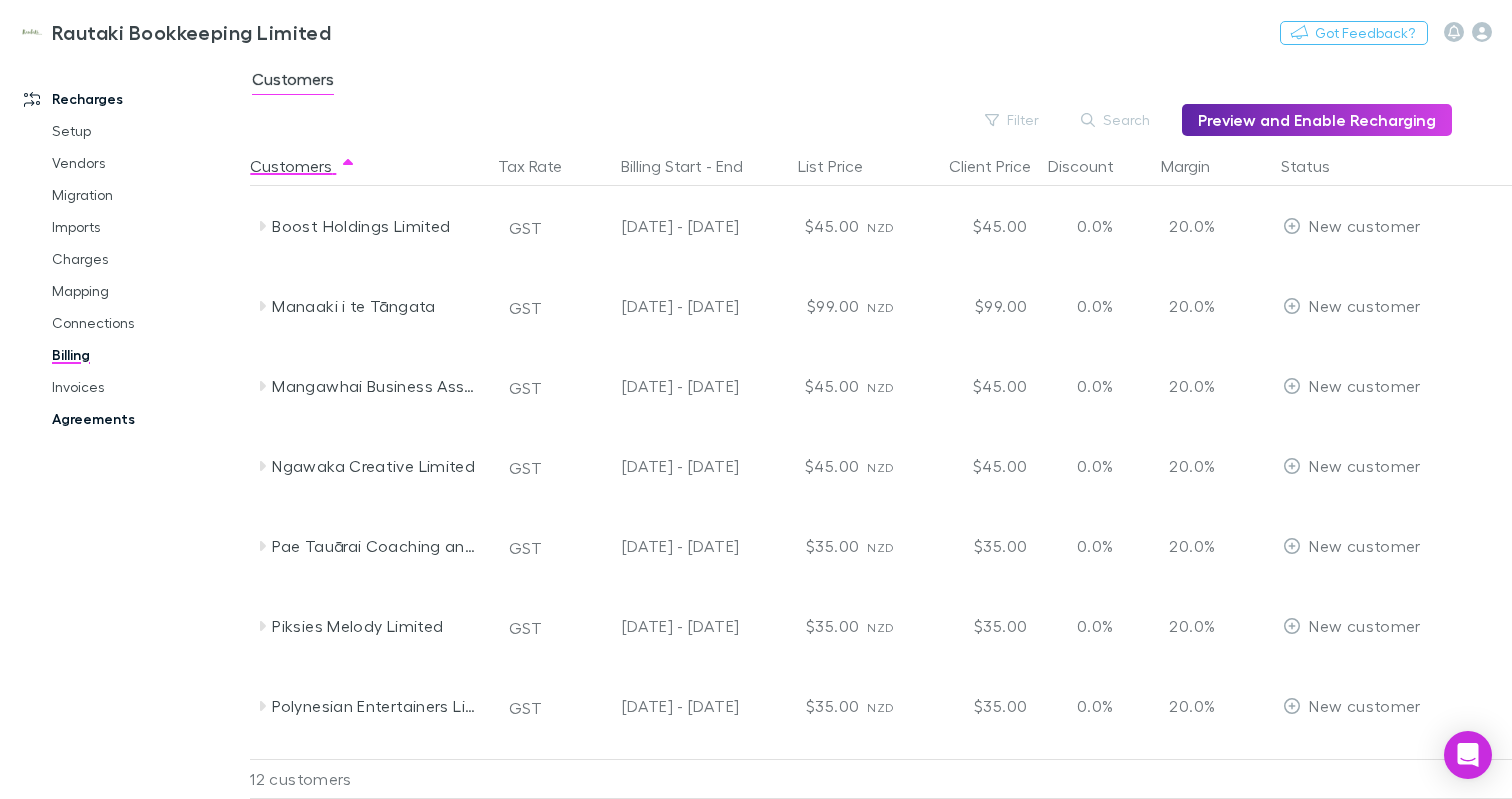 click on "Agreements" at bounding box center [139, 419] 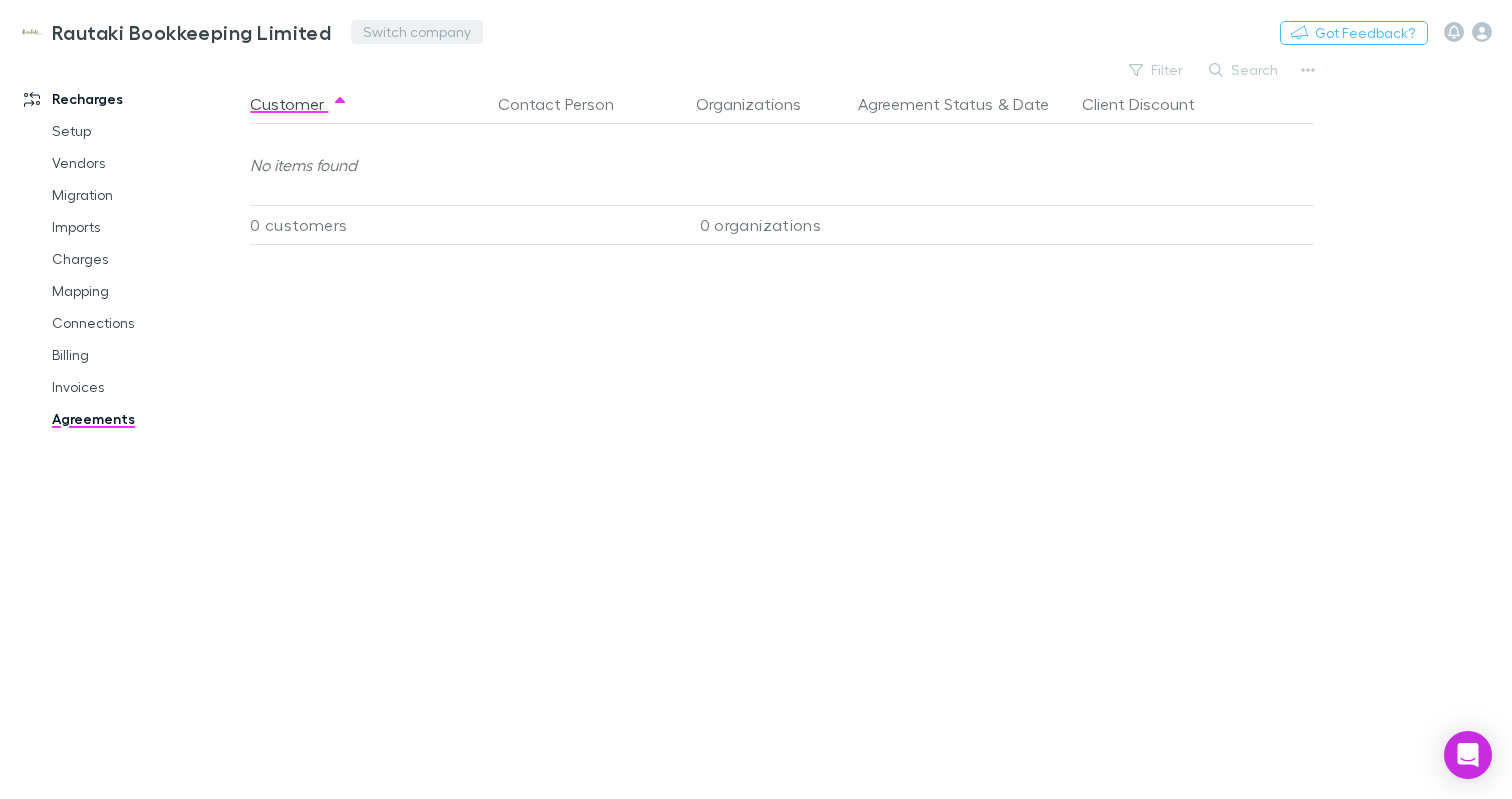 click on "Switch company" at bounding box center [417, 32] 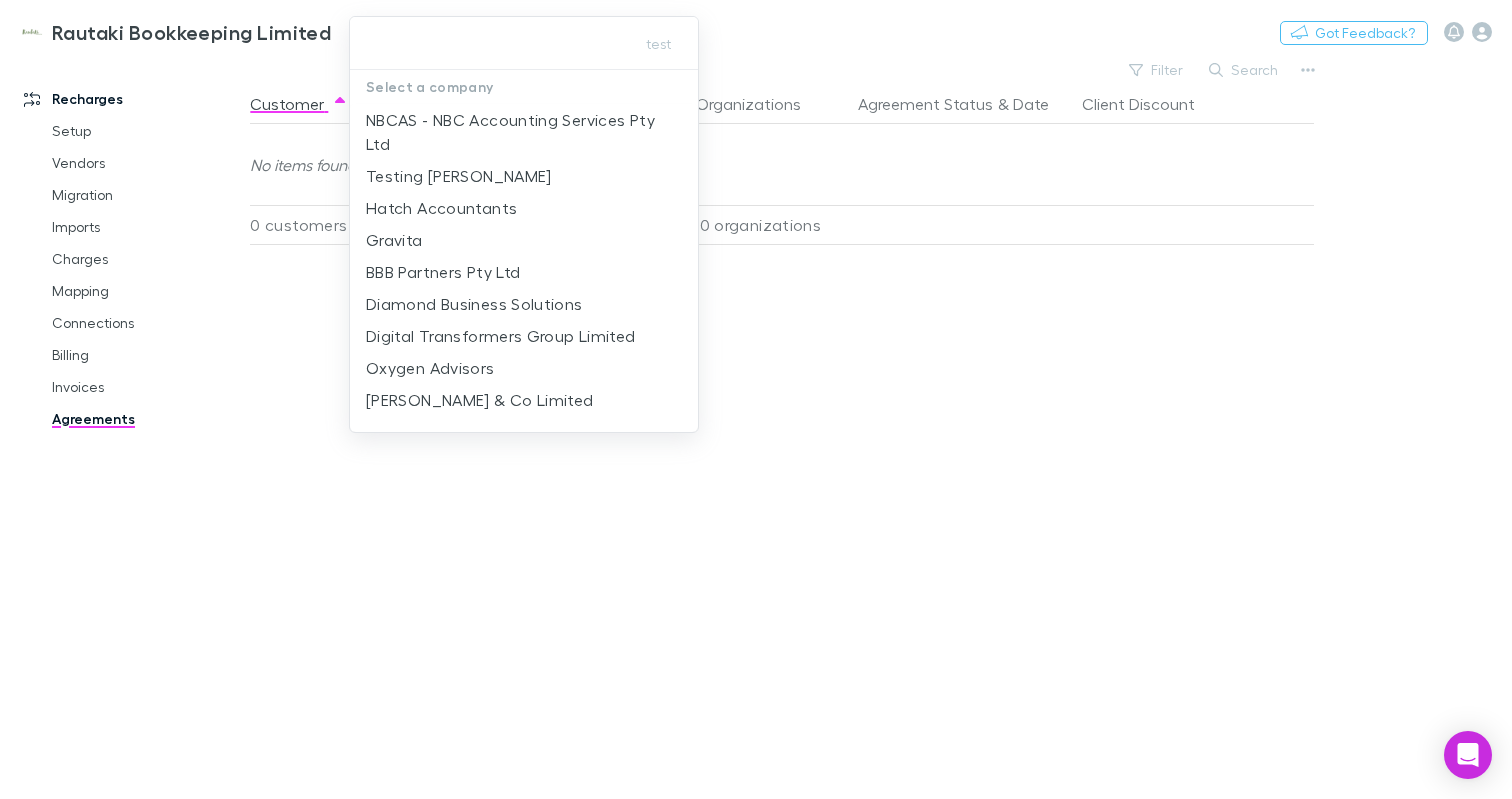 type on "**********" 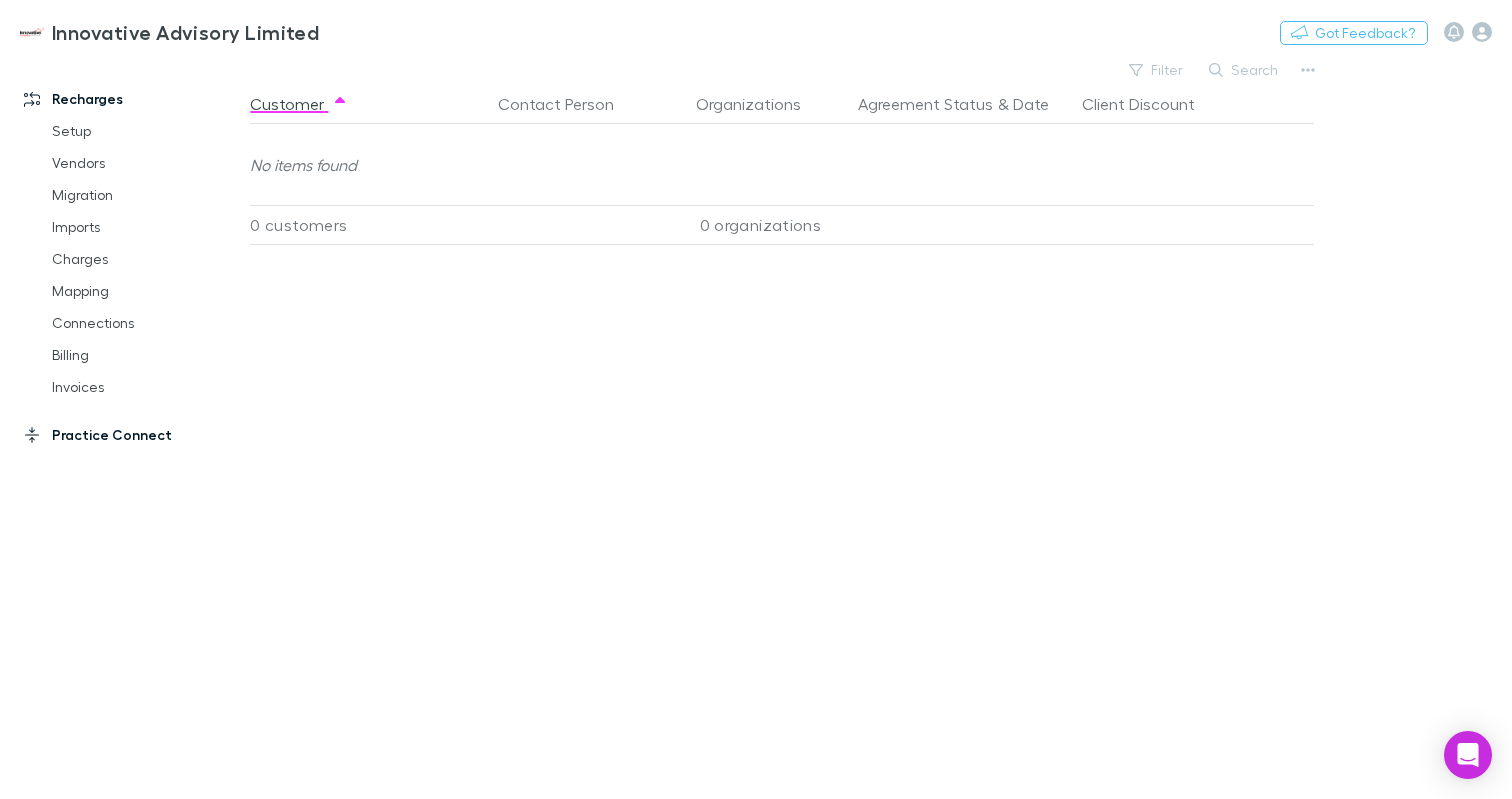 click on "Practice Connect" at bounding box center (125, 435) 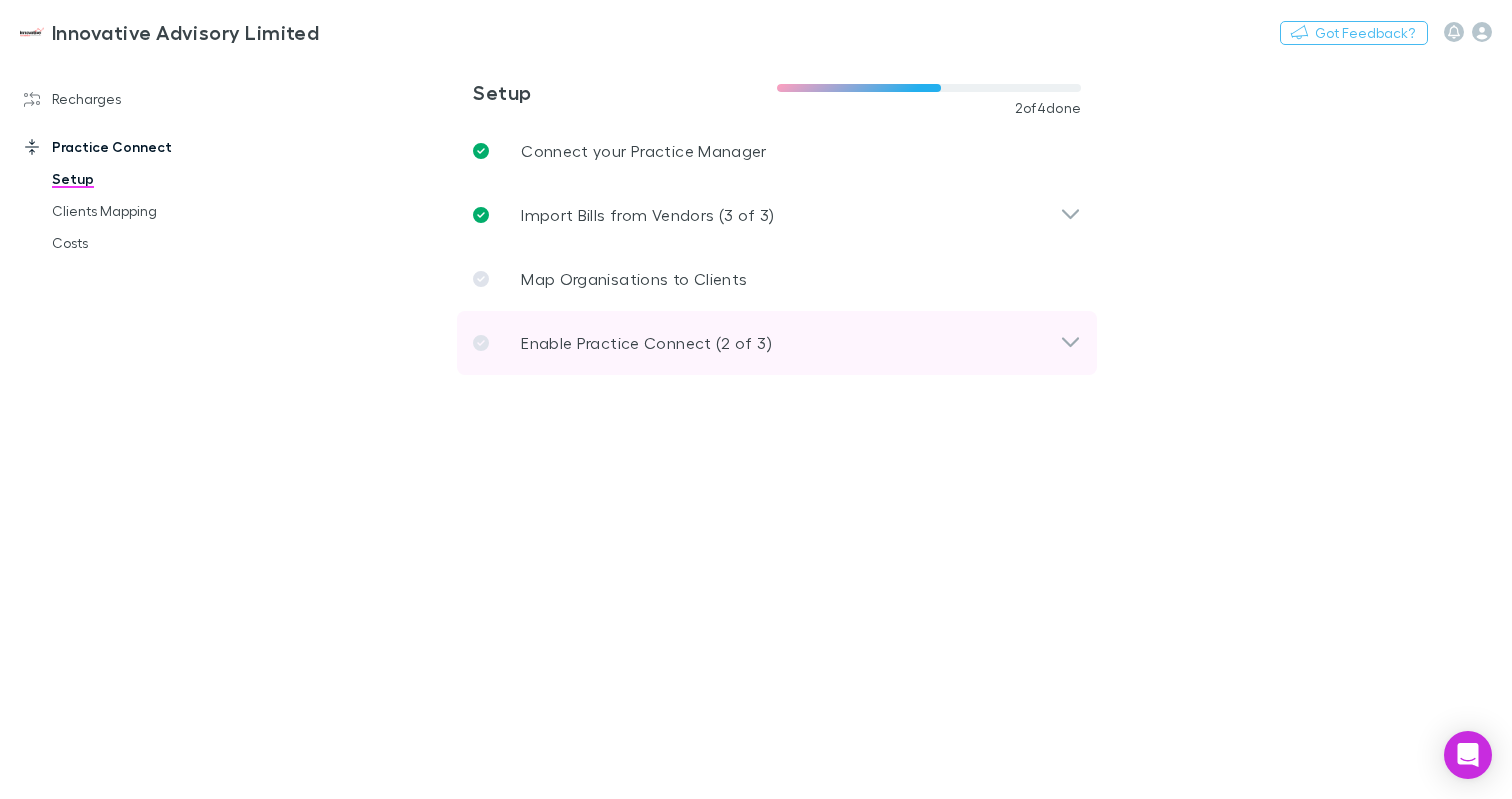 click on "Enable Practice Connect    (2 of 3)" at bounding box center [646, 343] 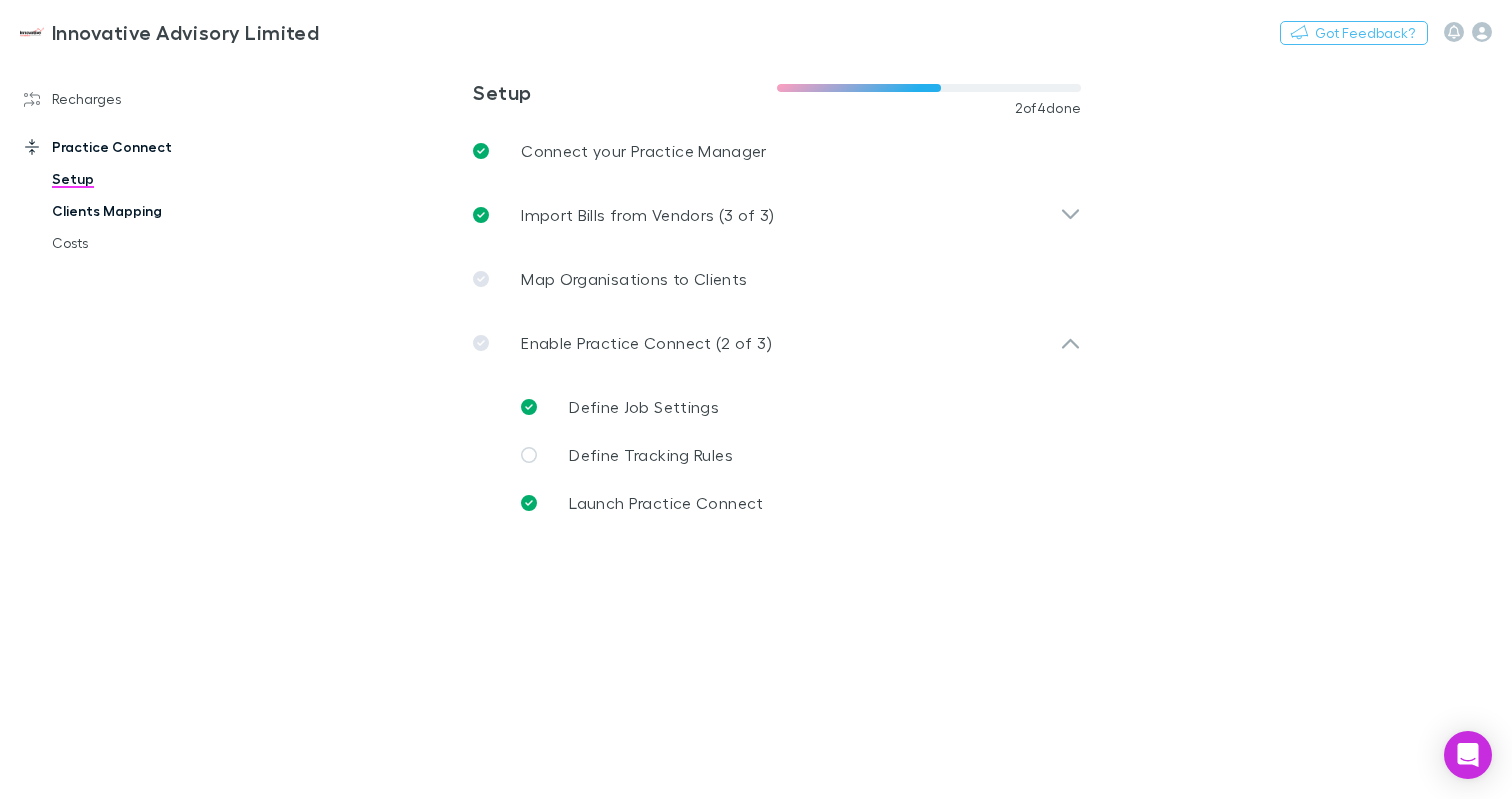 click on "Clients Mapping" at bounding box center (139, 211) 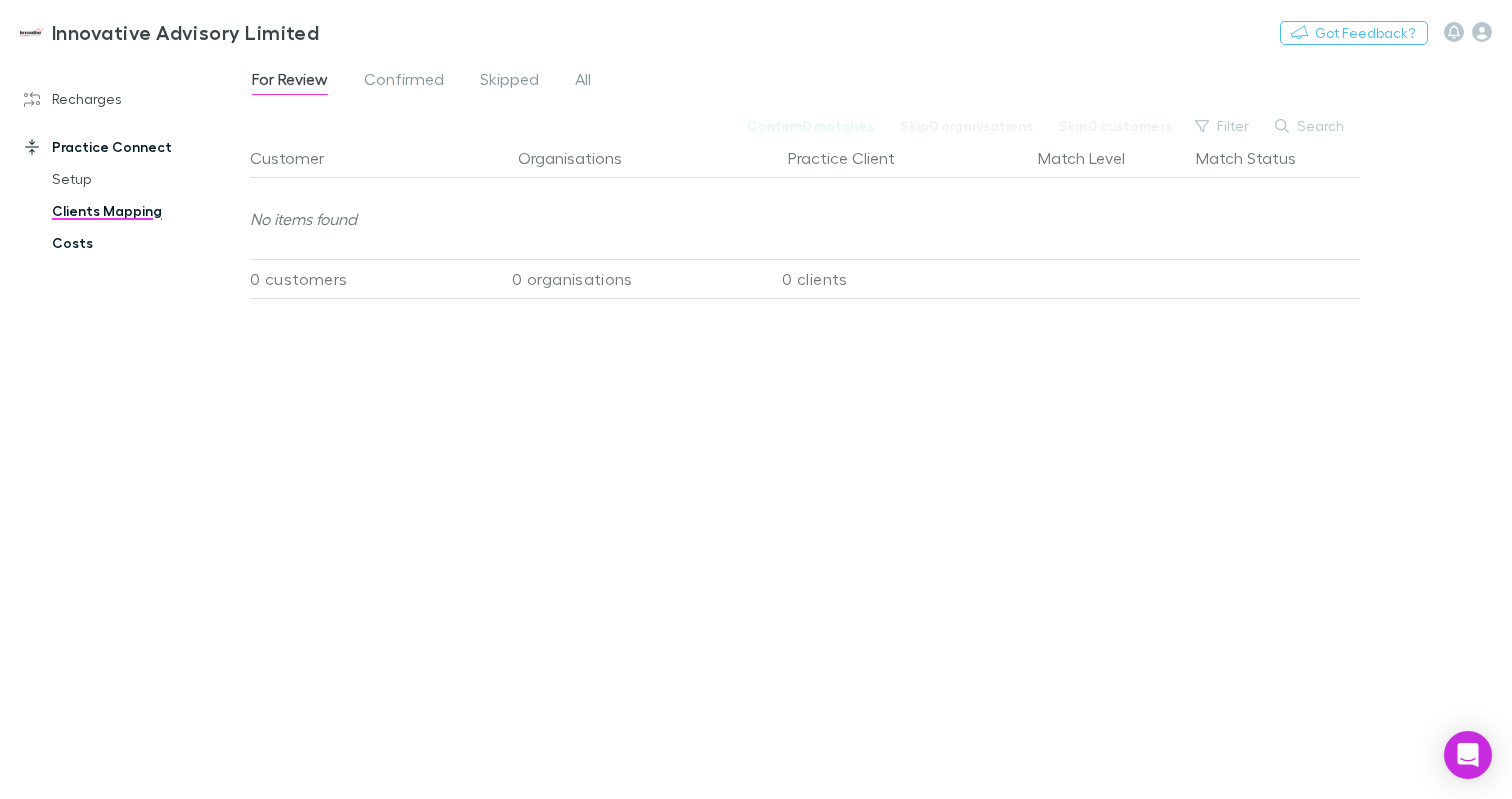 click on "Costs" at bounding box center (139, 243) 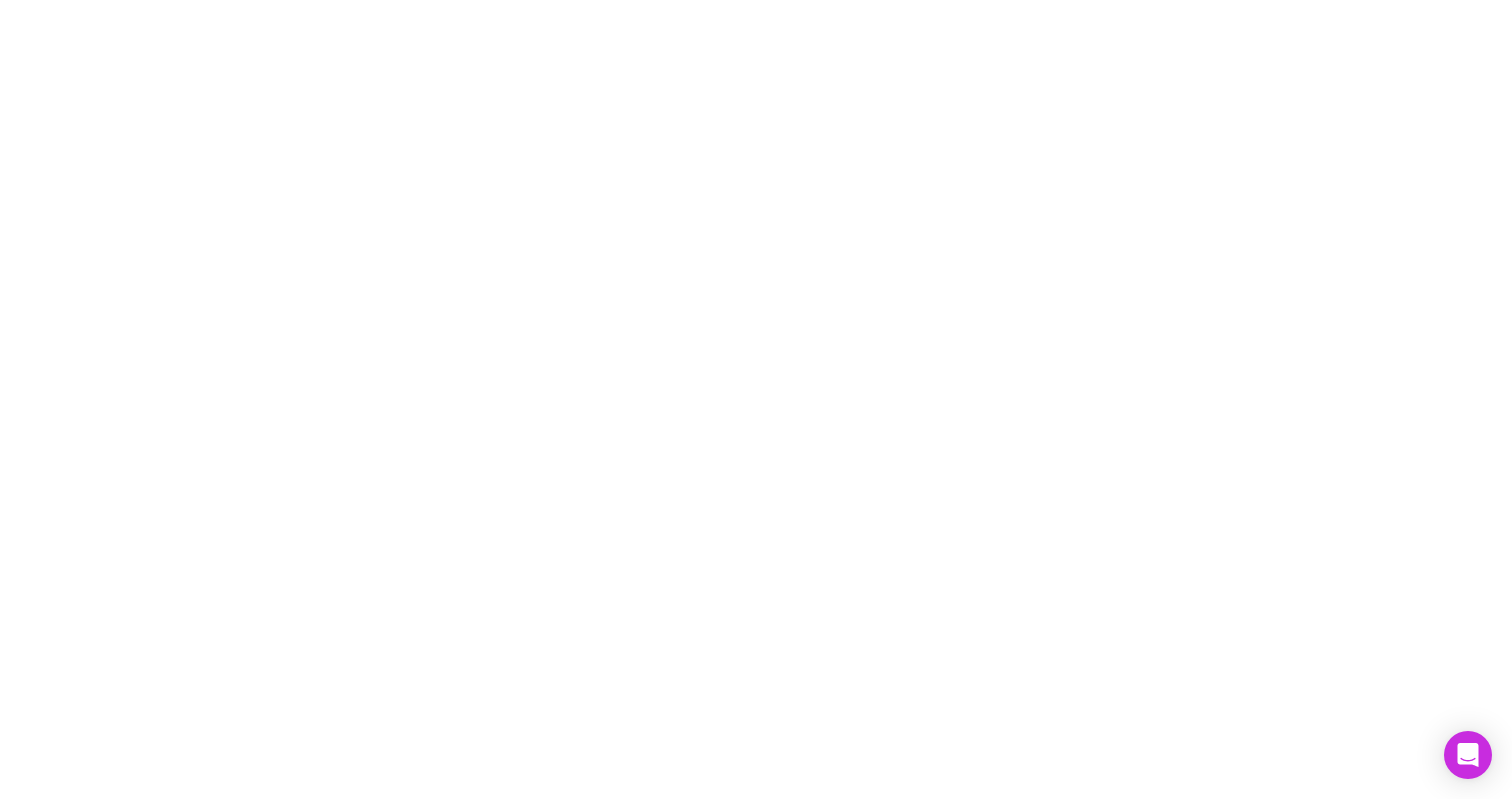 click at bounding box center (756, 399) 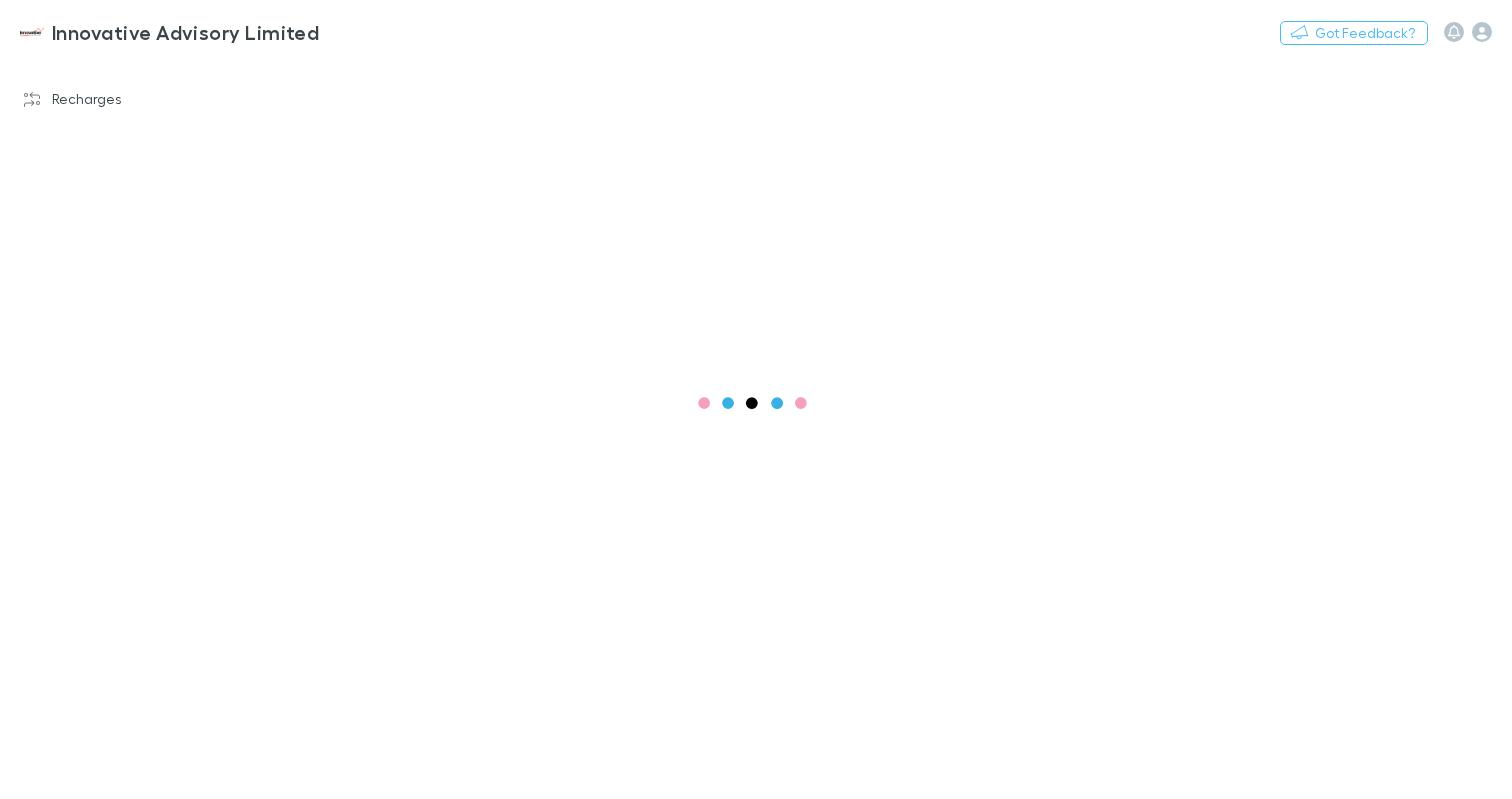 scroll, scrollTop: 0, scrollLeft: 0, axis: both 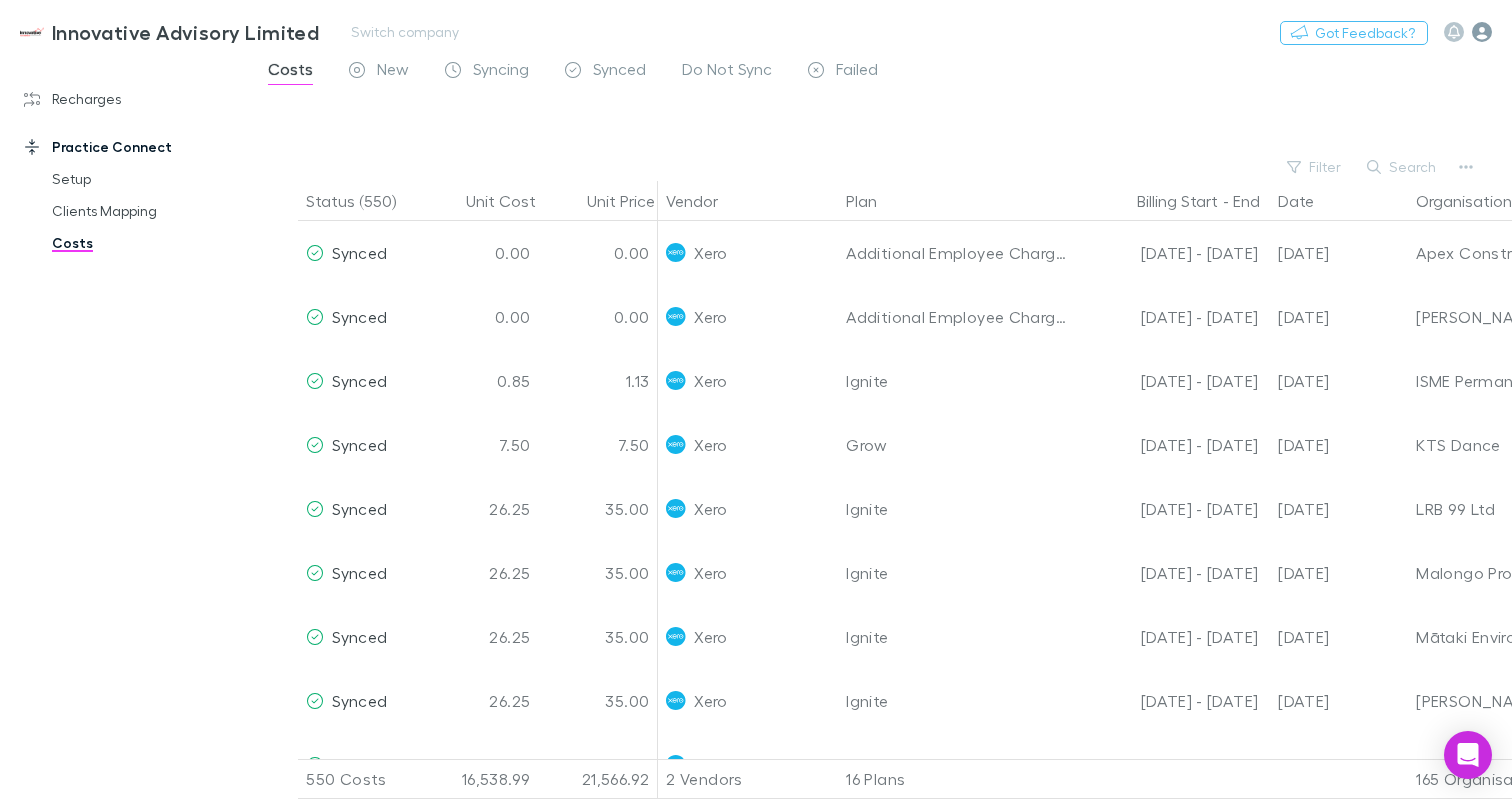 click 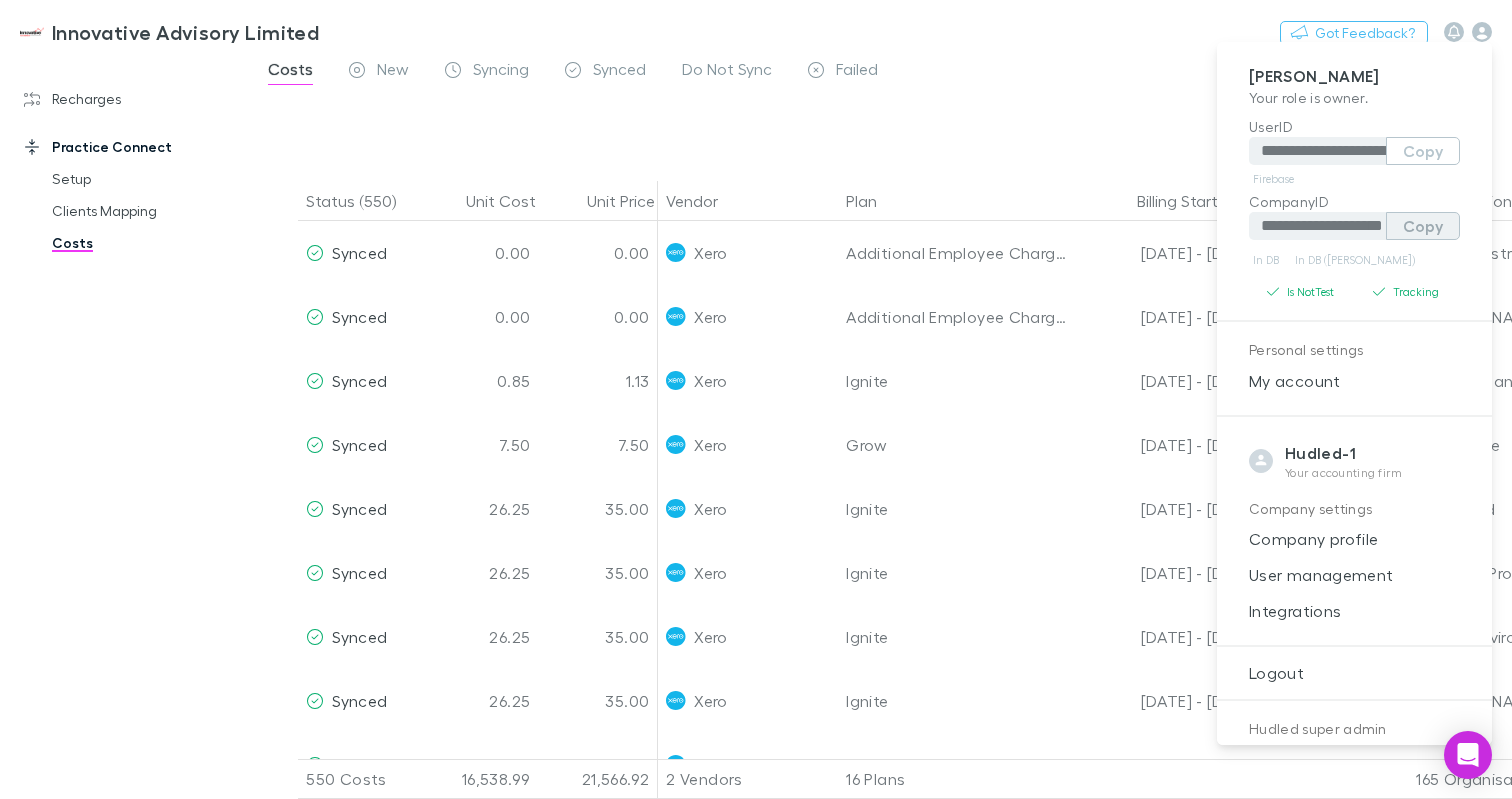 click on "Copy" at bounding box center (1423, 226) 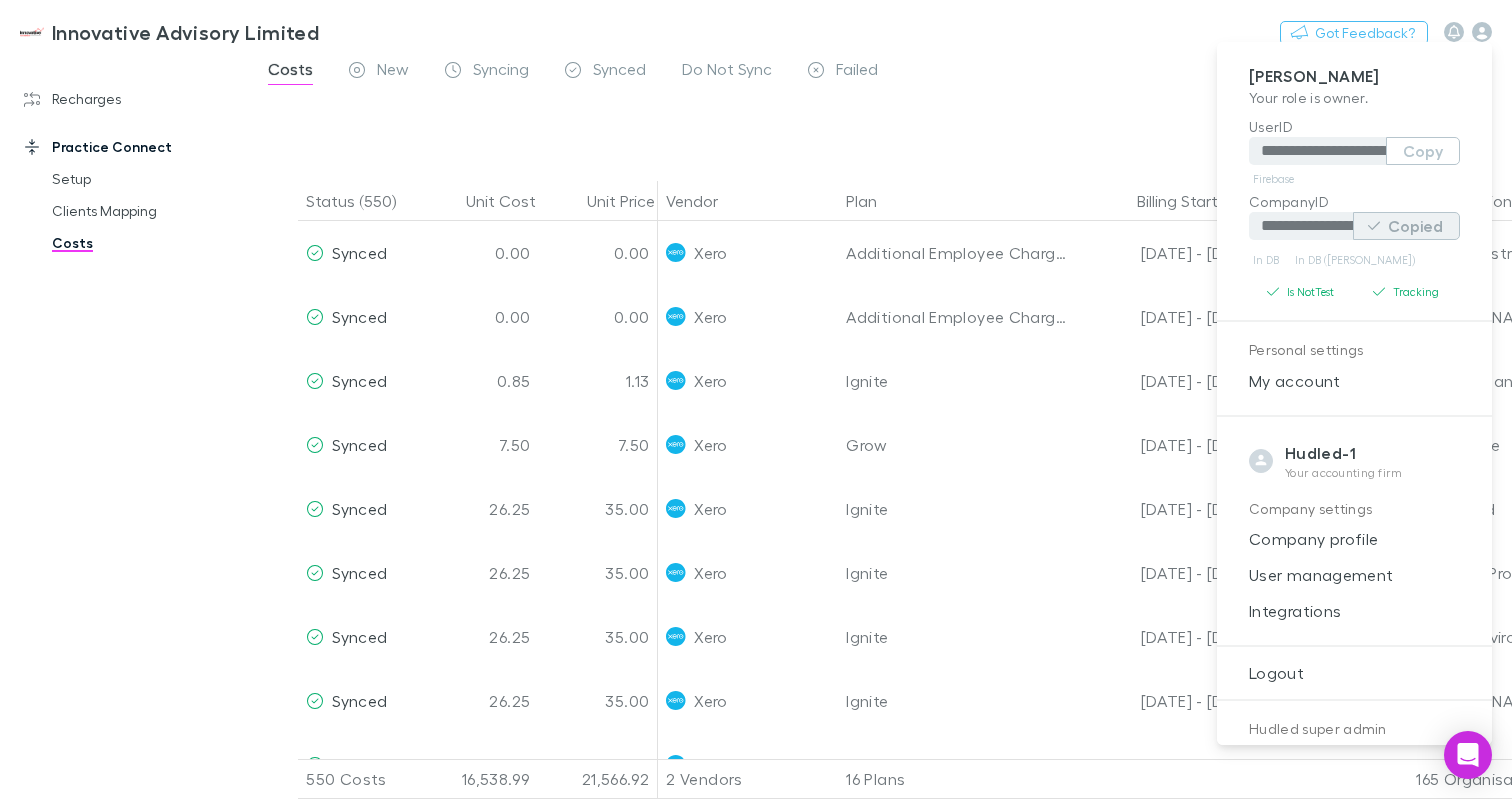 type 